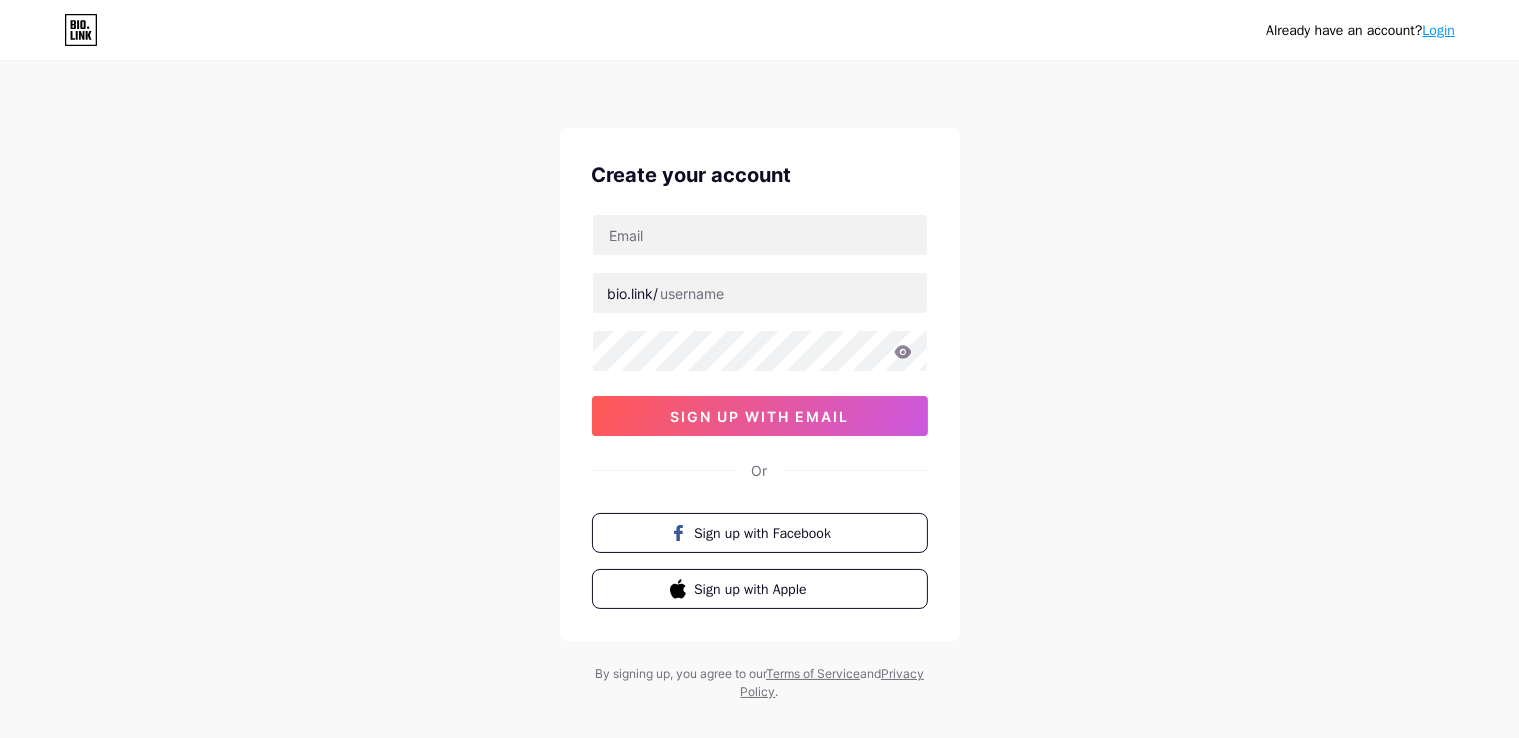 scroll, scrollTop: 26, scrollLeft: 0, axis: vertical 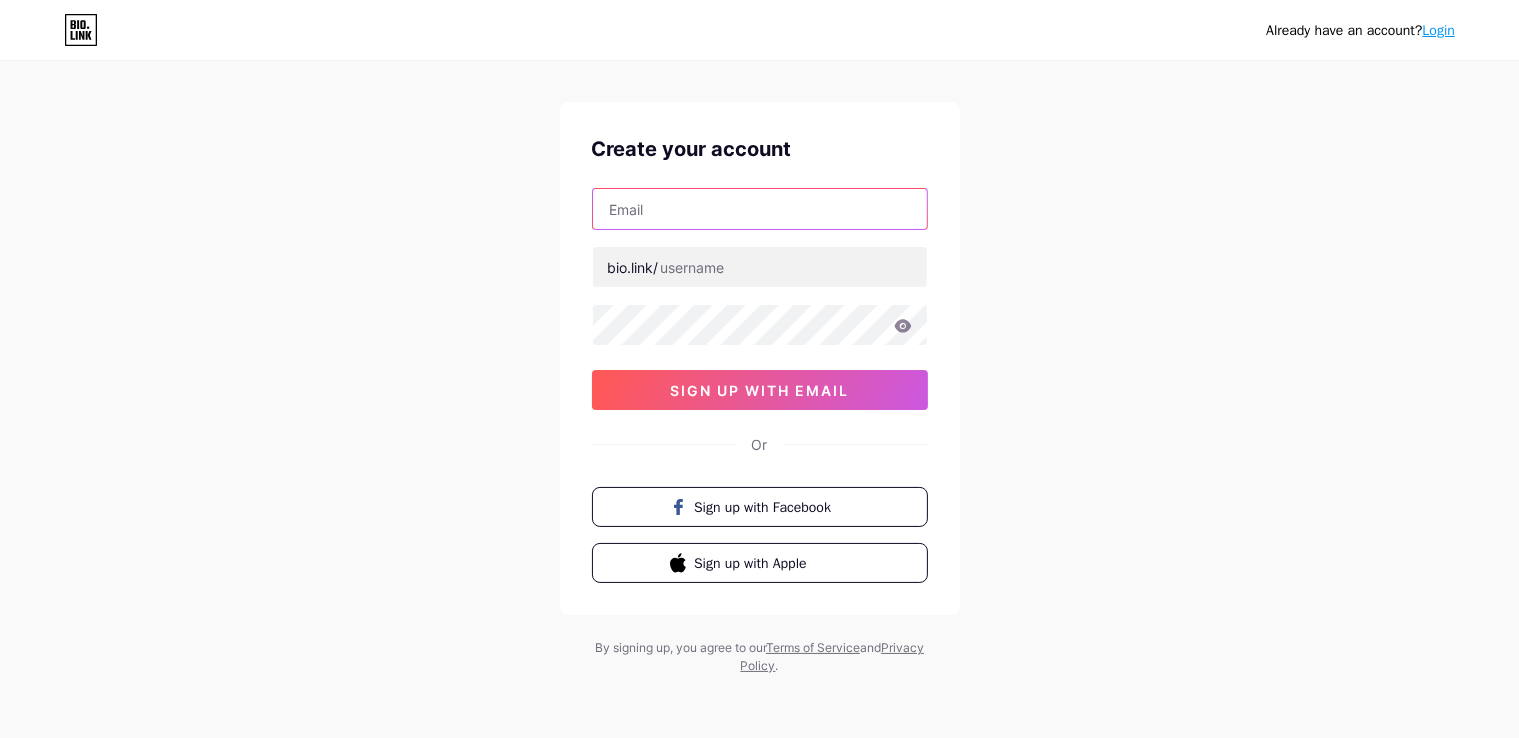 click at bounding box center (760, 209) 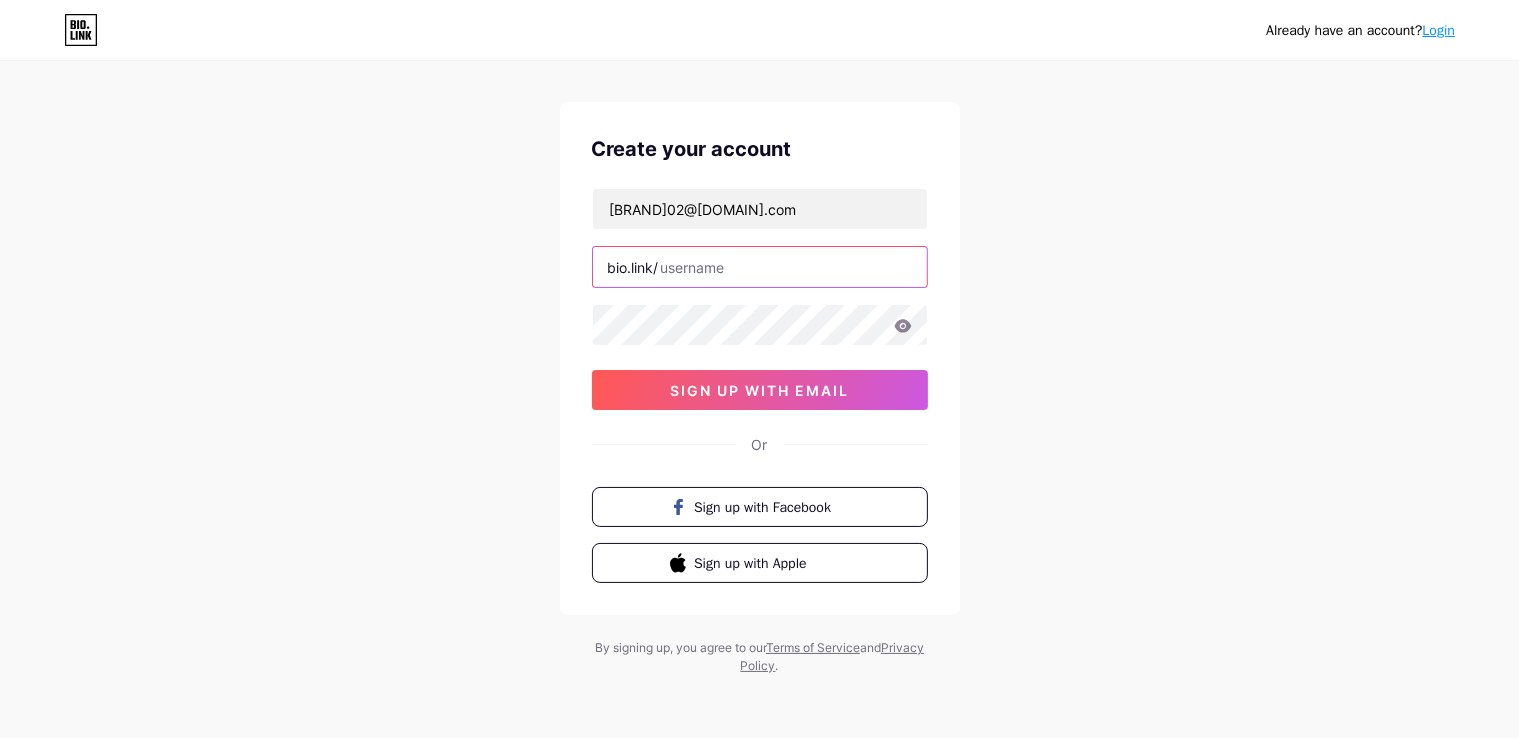 click at bounding box center [760, 267] 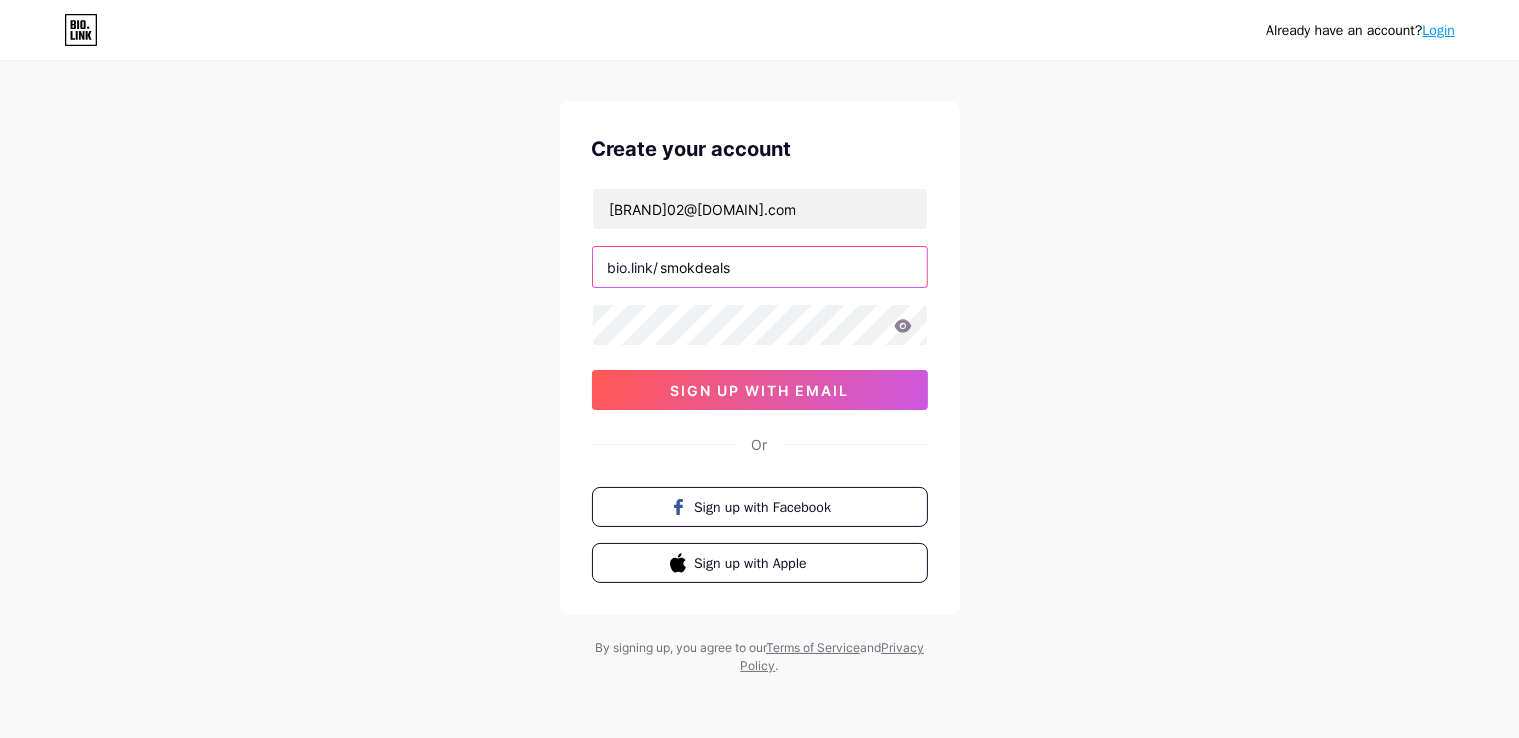 type on "smokdeals" 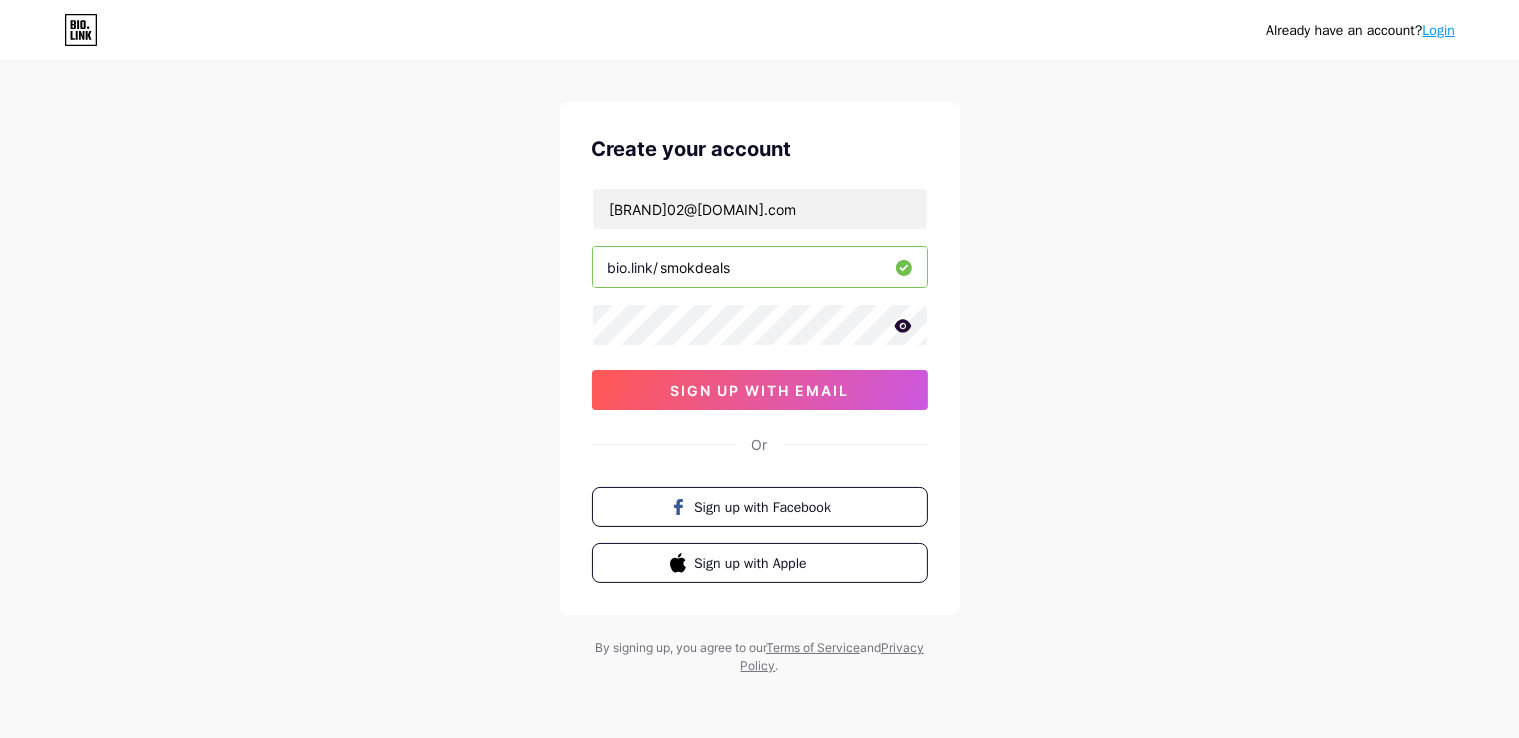 click 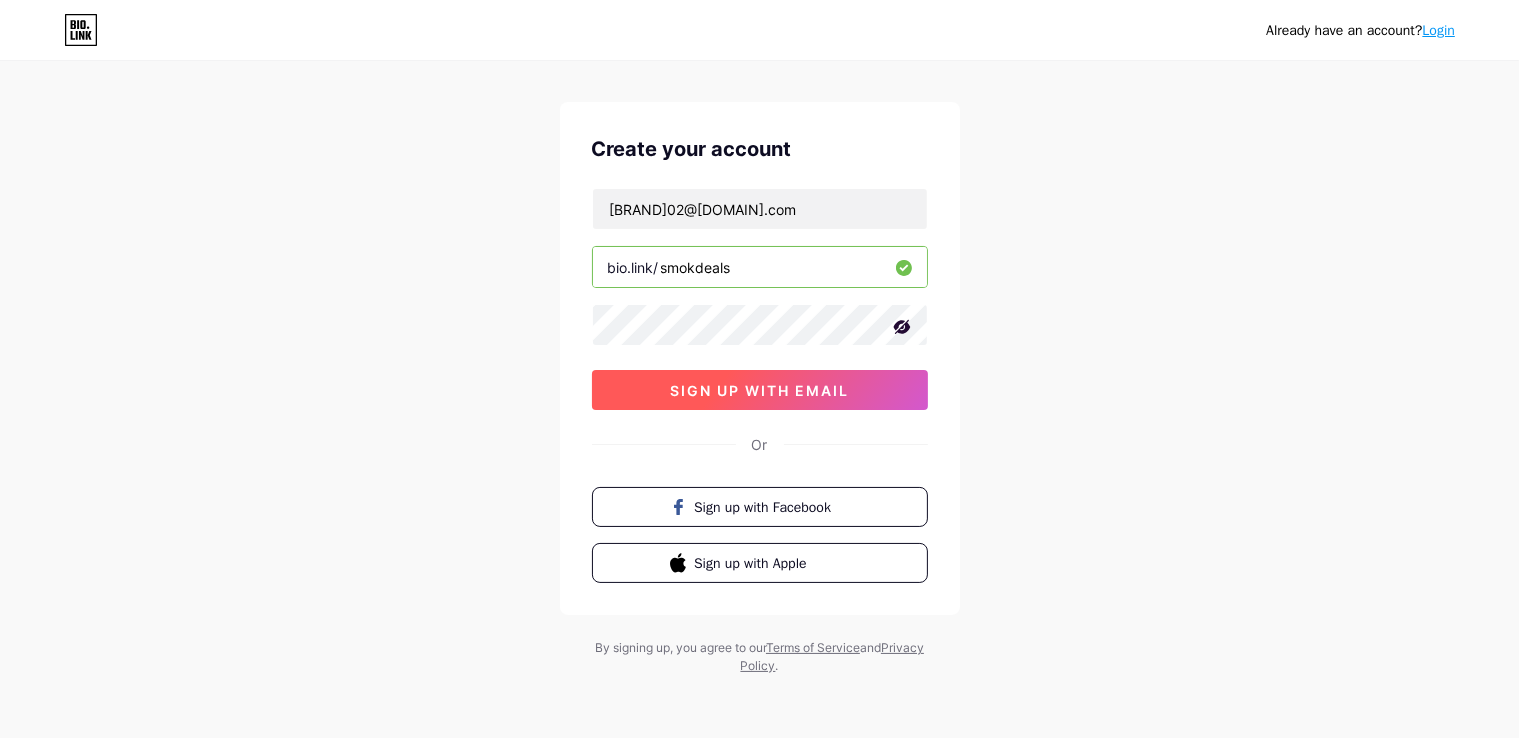 click on "sign up with email" at bounding box center [759, 390] 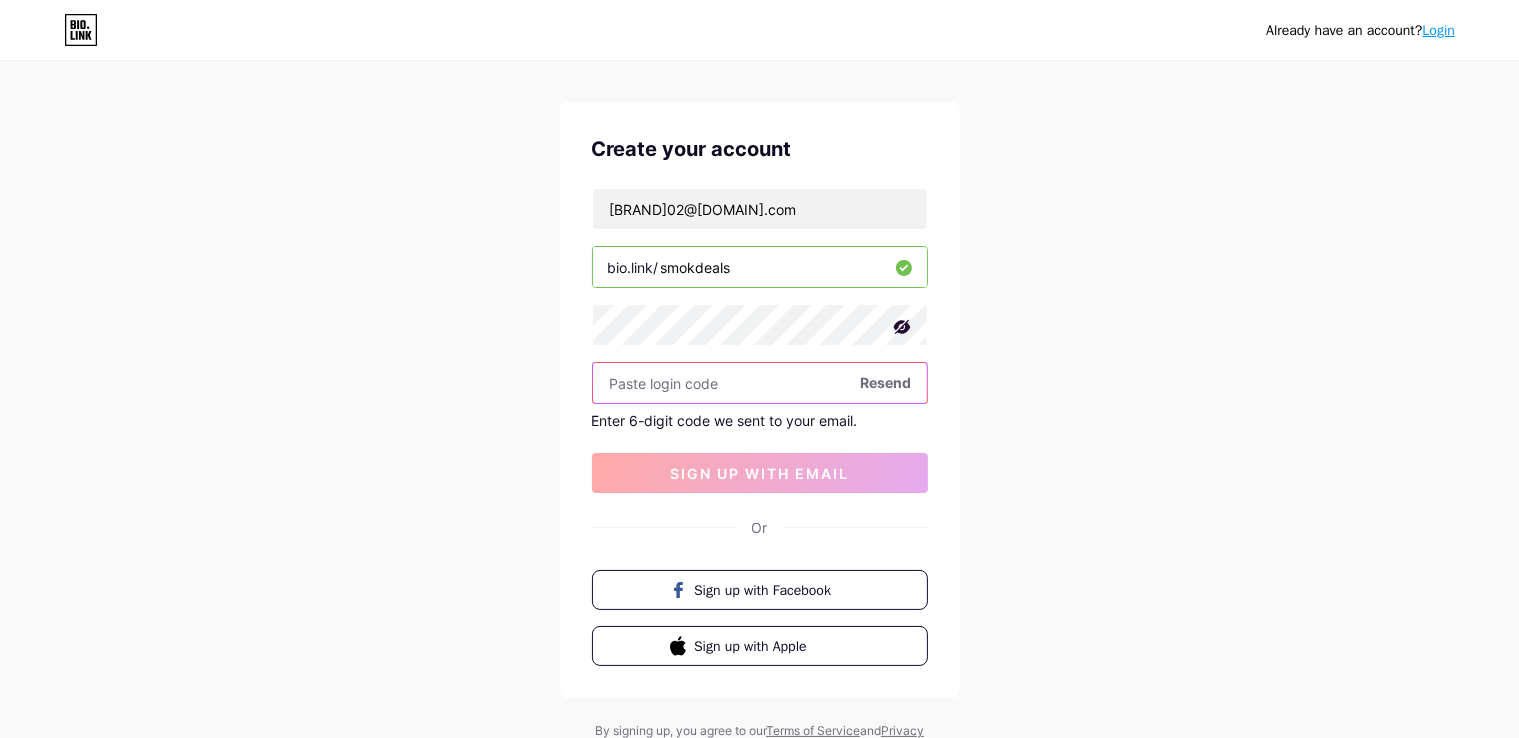 click at bounding box center [760, 383] 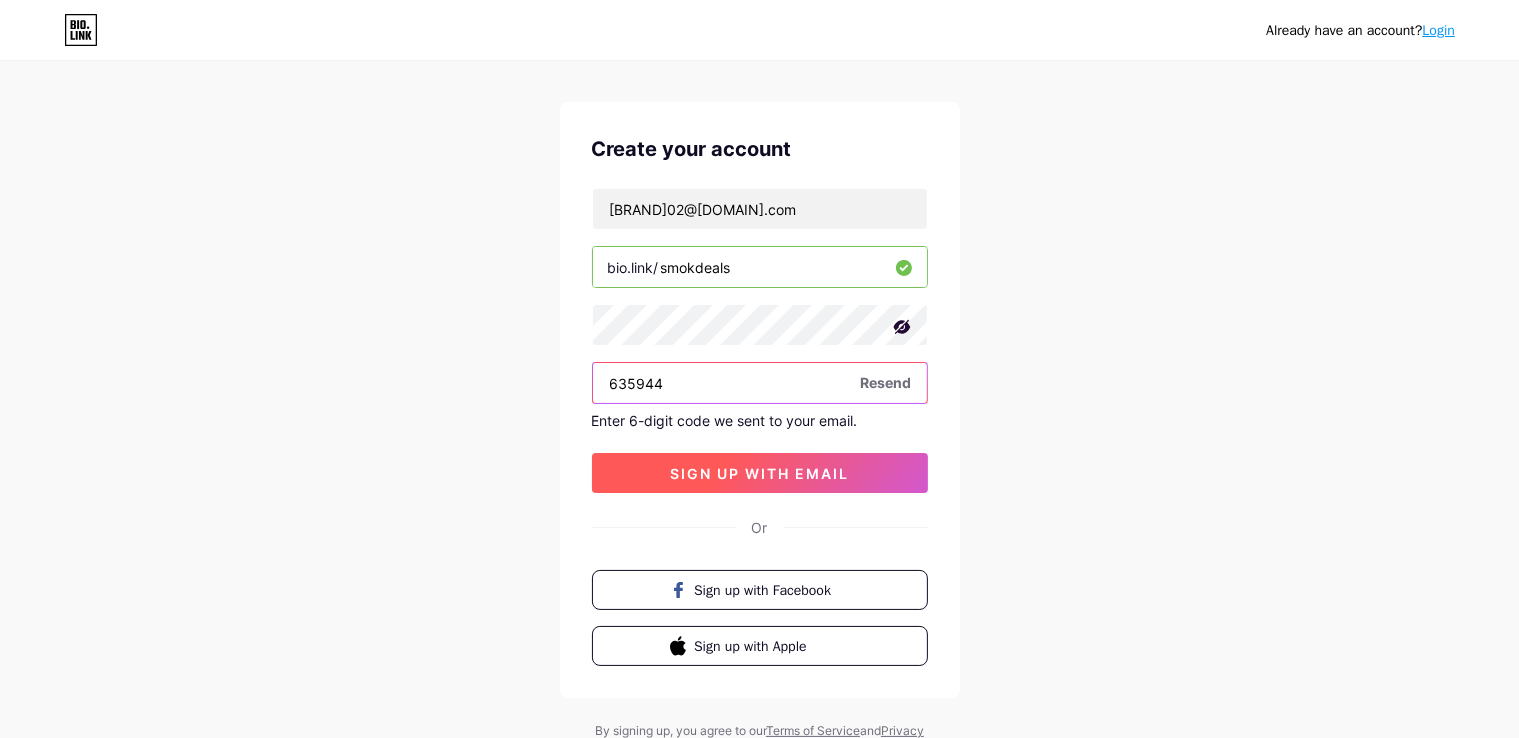 type on "635944" 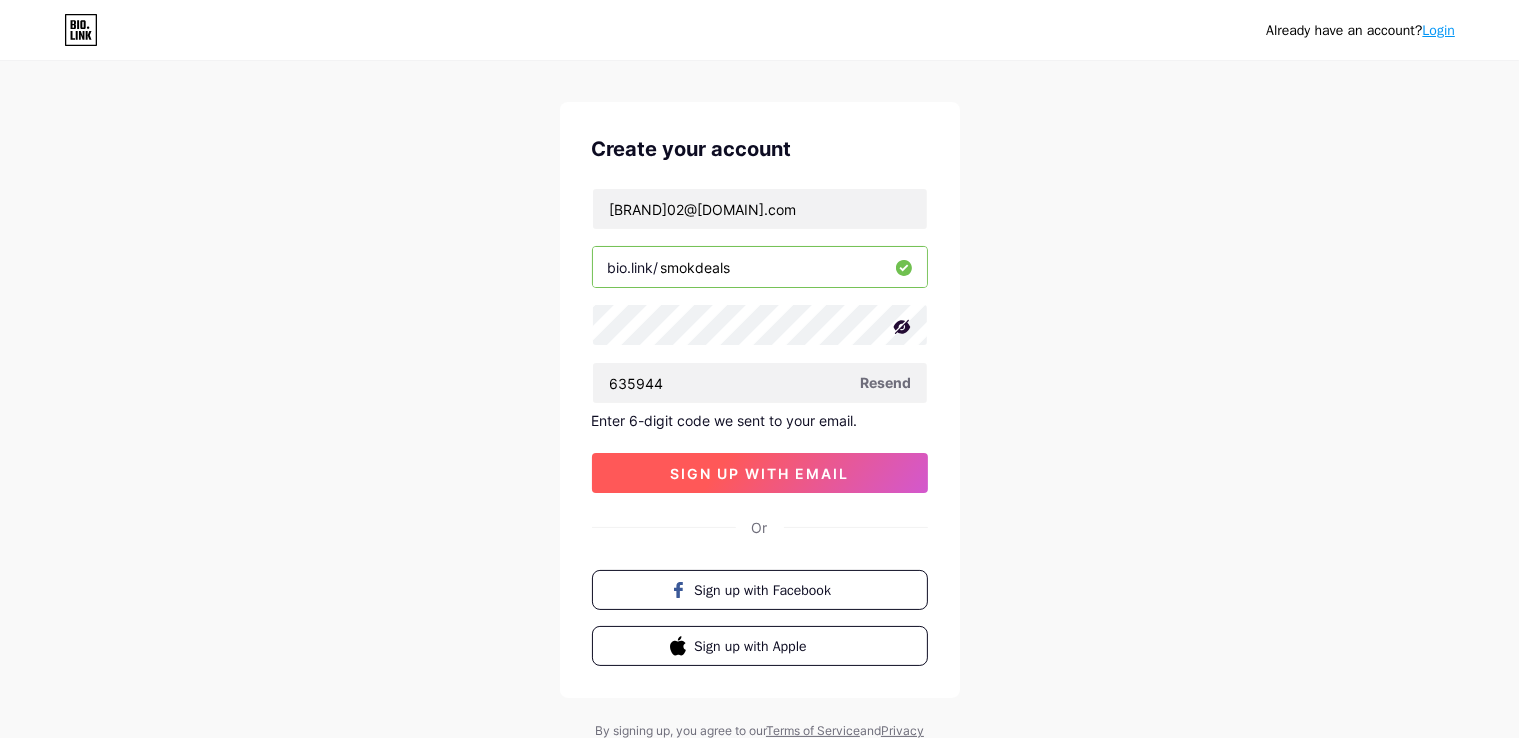 click on "sign up with email" at bounding box center [760, 473] 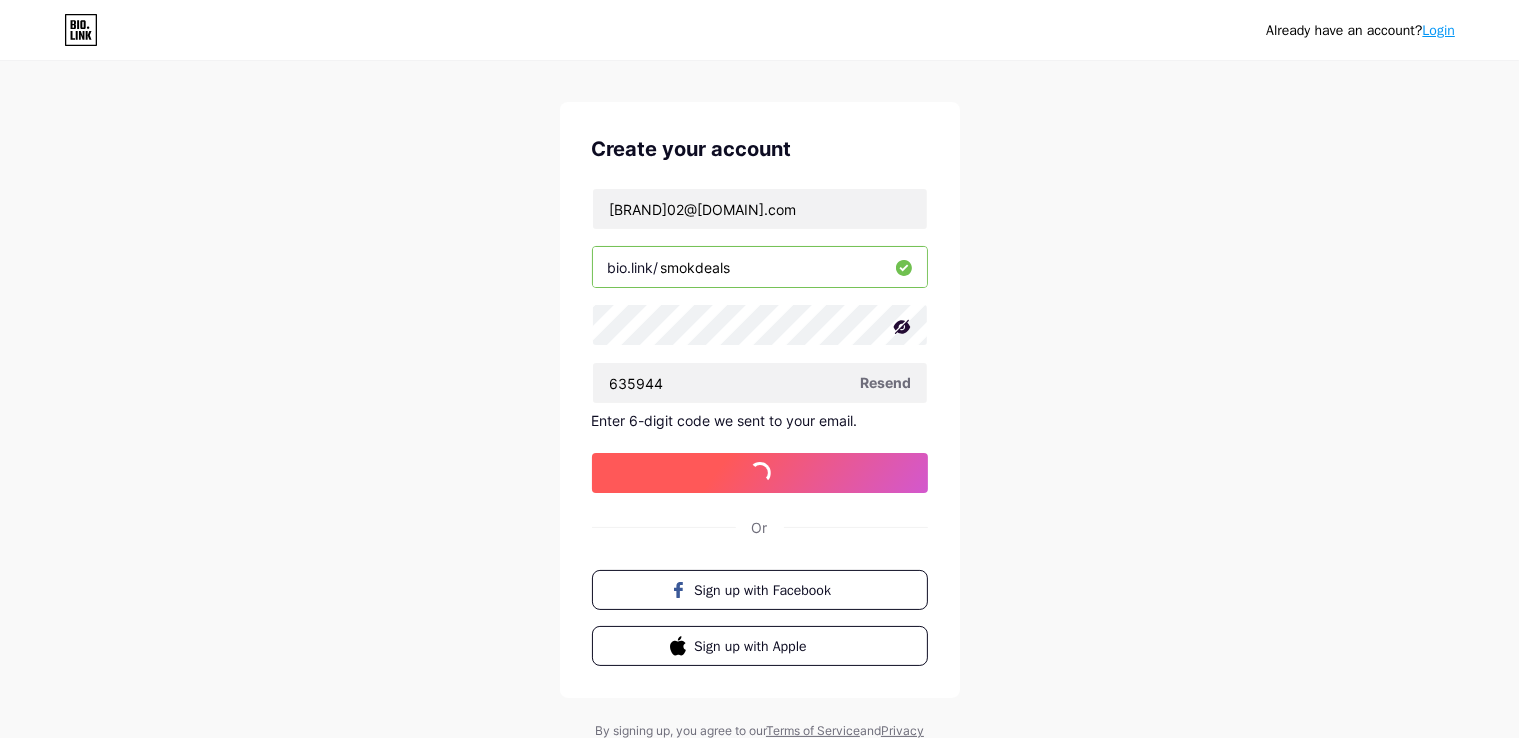 scroll, scrollTop: 0, scrollLeft: 0, axis: both 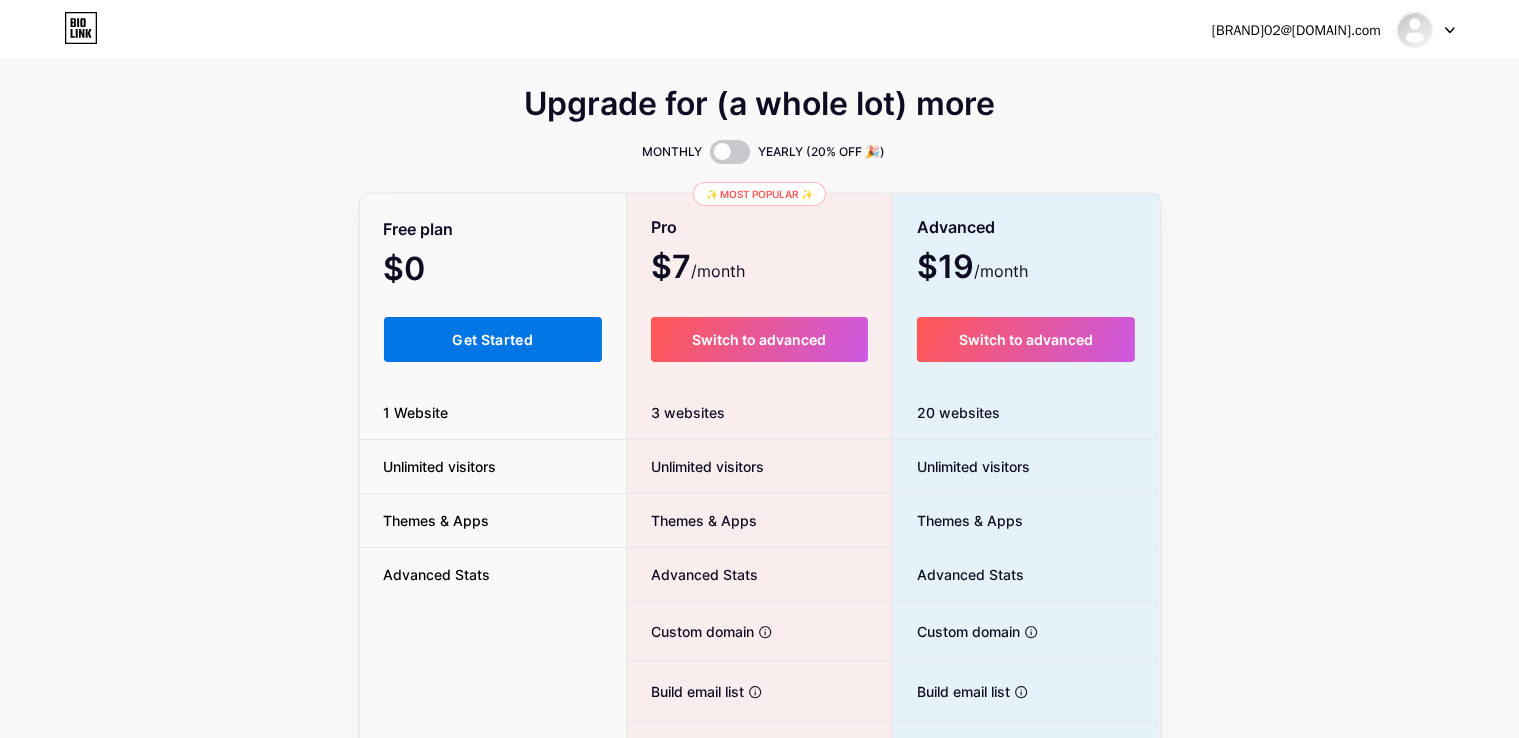 click on "Get Started" at bounding box center [493, 339] 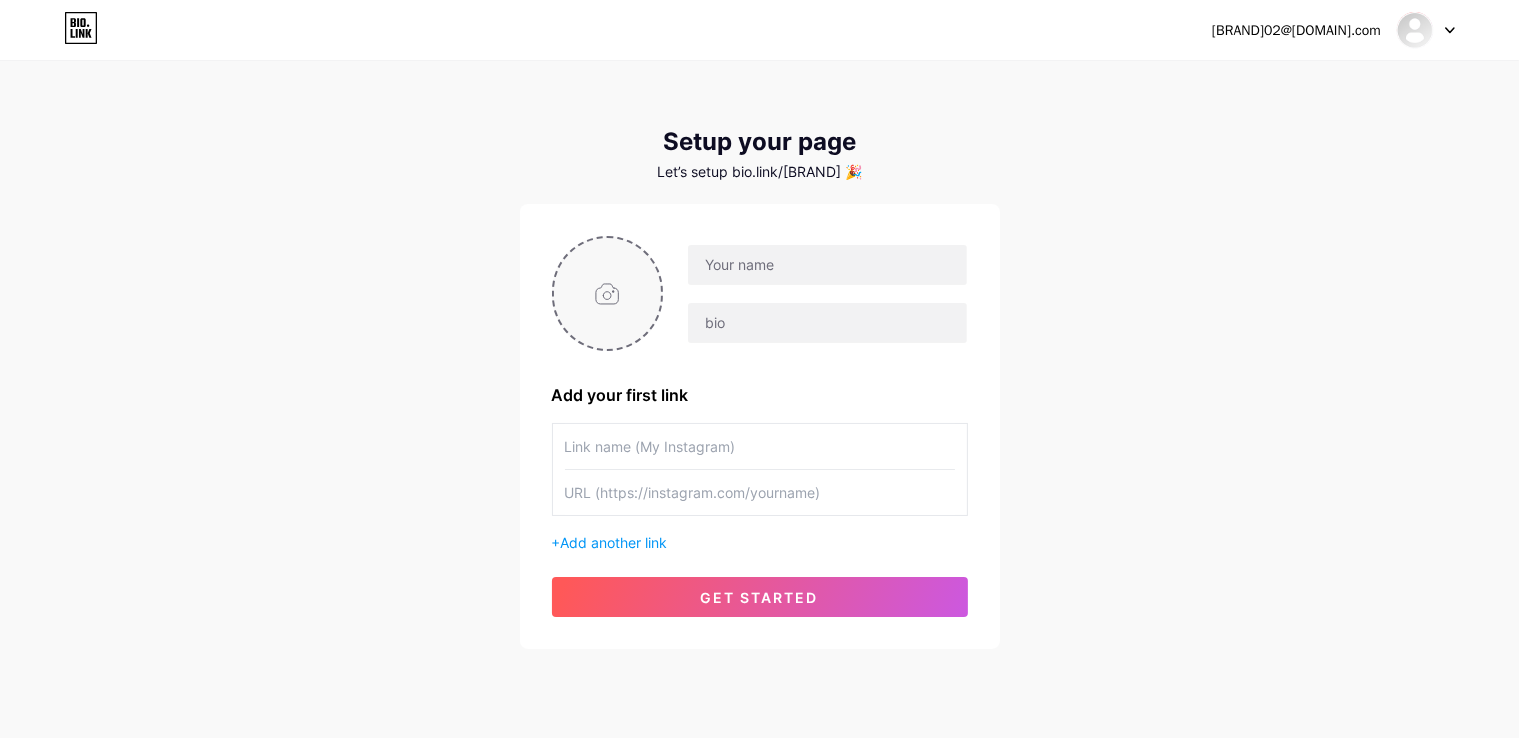 click at bounding box center [608, 293] 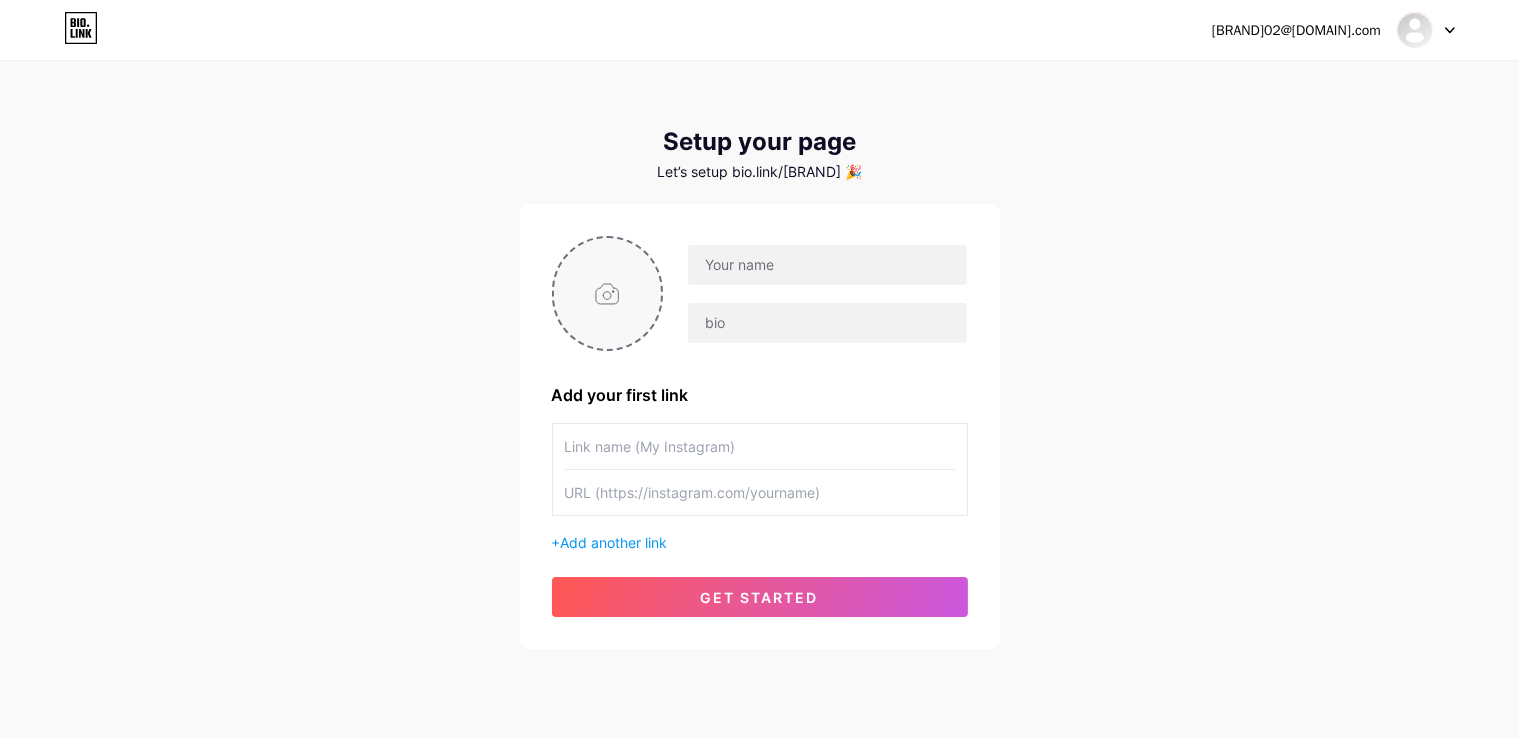 type on "C:\fakepath\[BRAND].jpg" 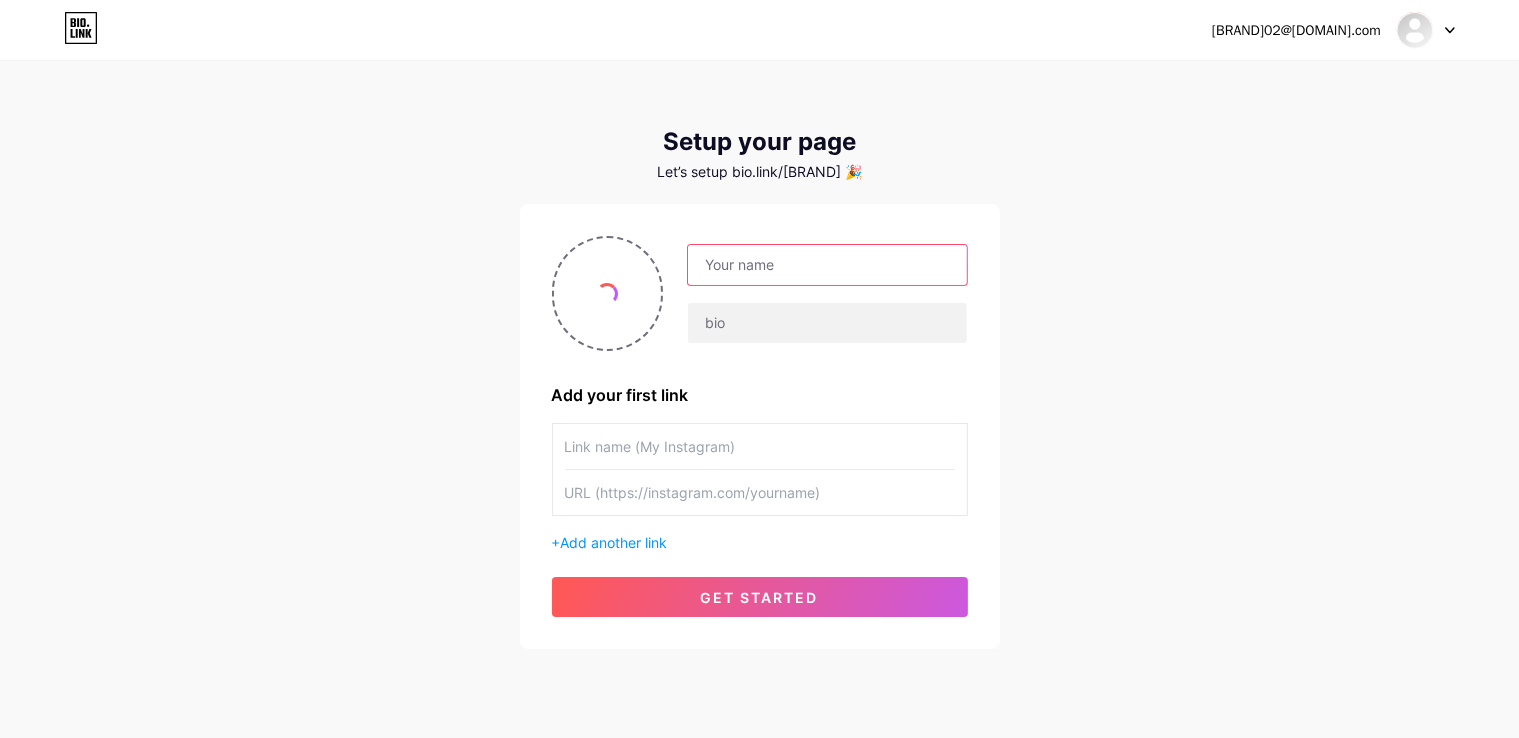 click at bounding box center (827, 265) 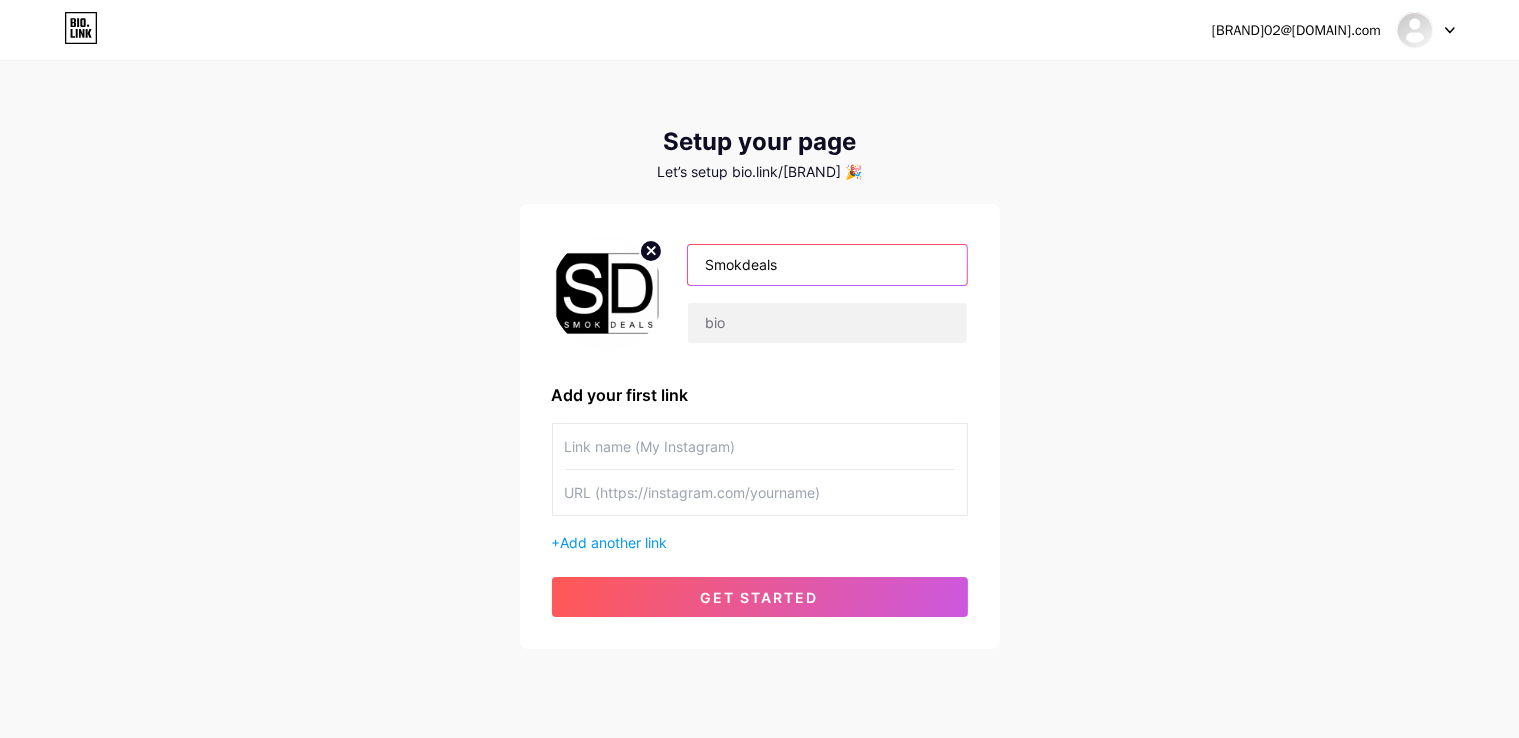type on "Smokdeals" 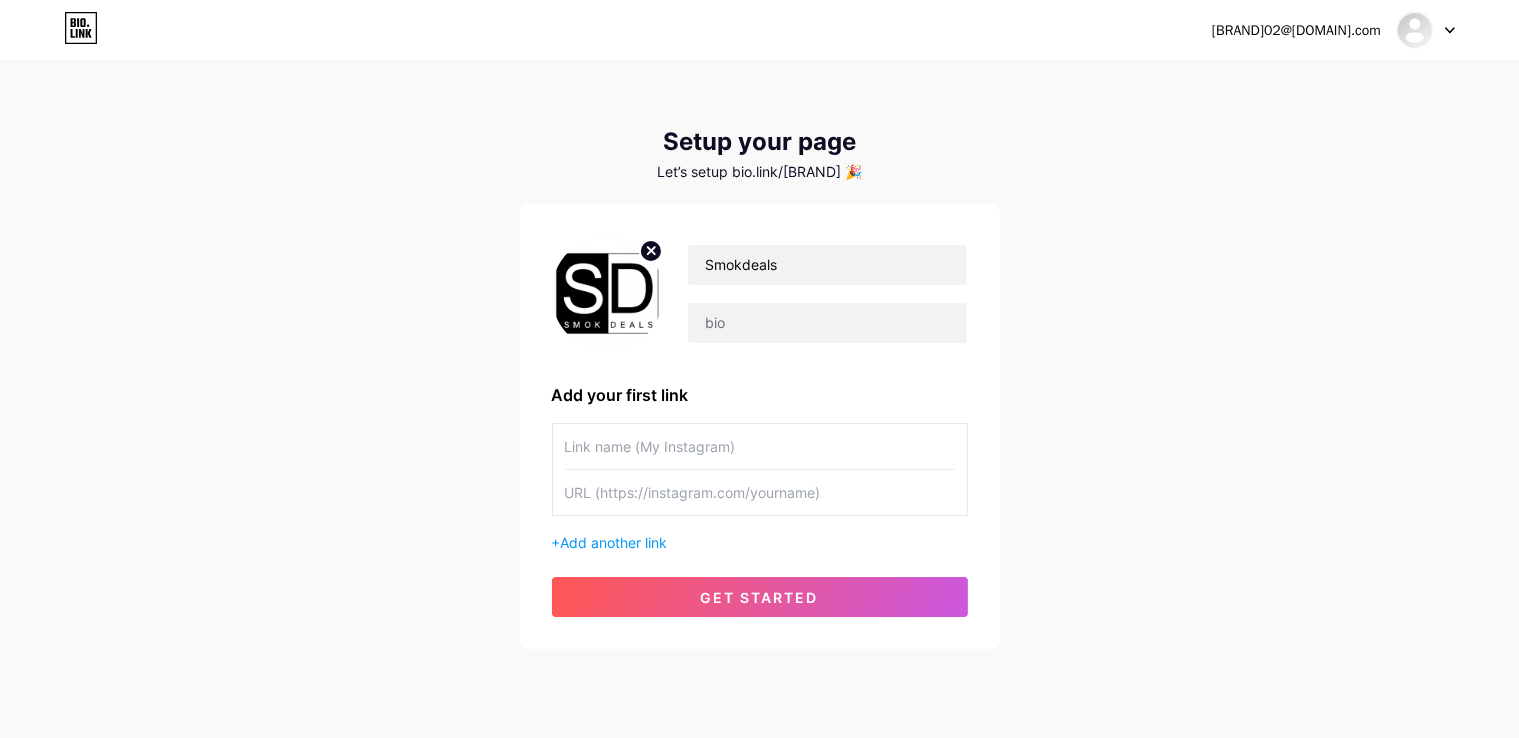 click on "[BRAND]02@[DOMAIN].com Dashboard Logout Setup your page Let’s setup bio.link/[BRAND] 🎉 Smokdeals Add your first link + Add another link get started" at bounding box center [759, 356] 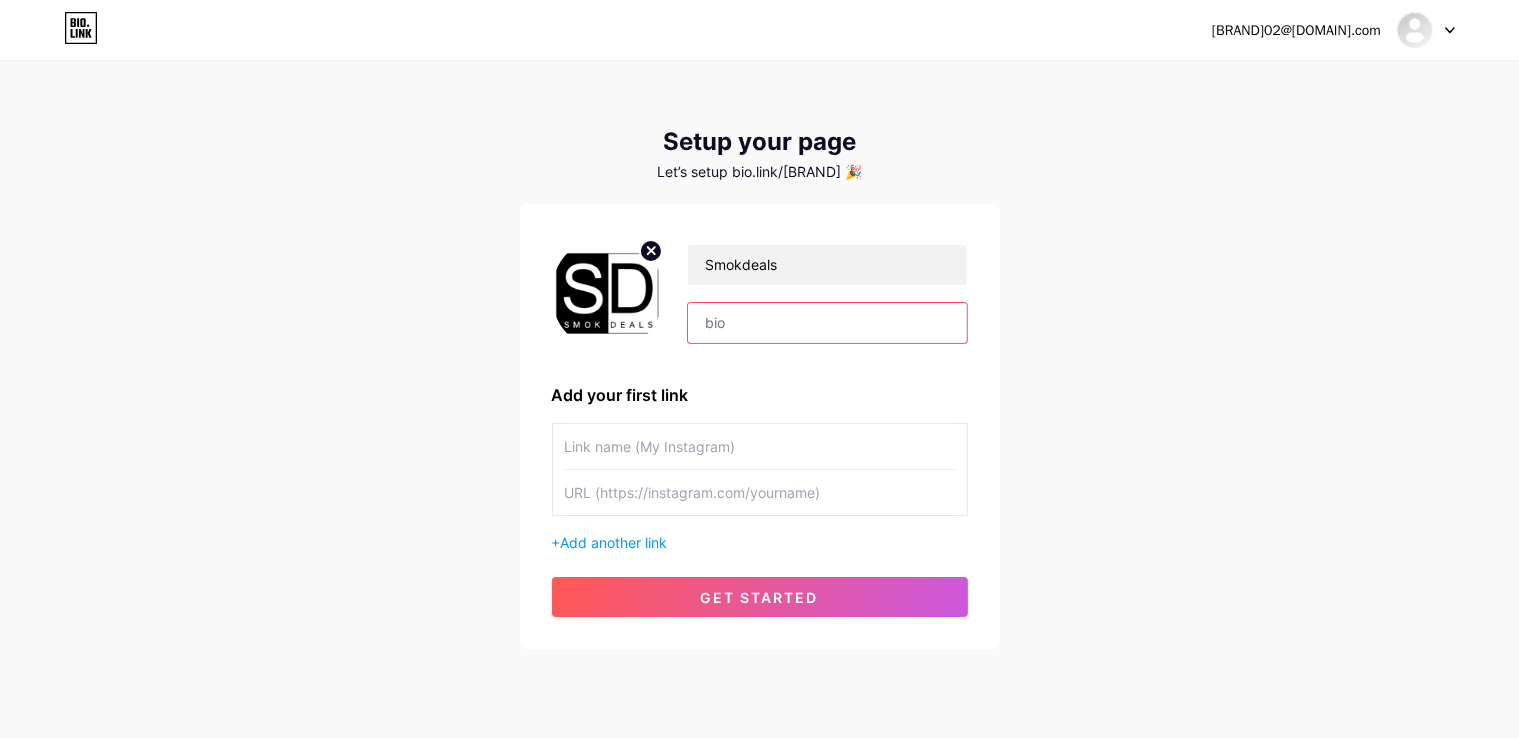 click at bounding box center [827, 323] 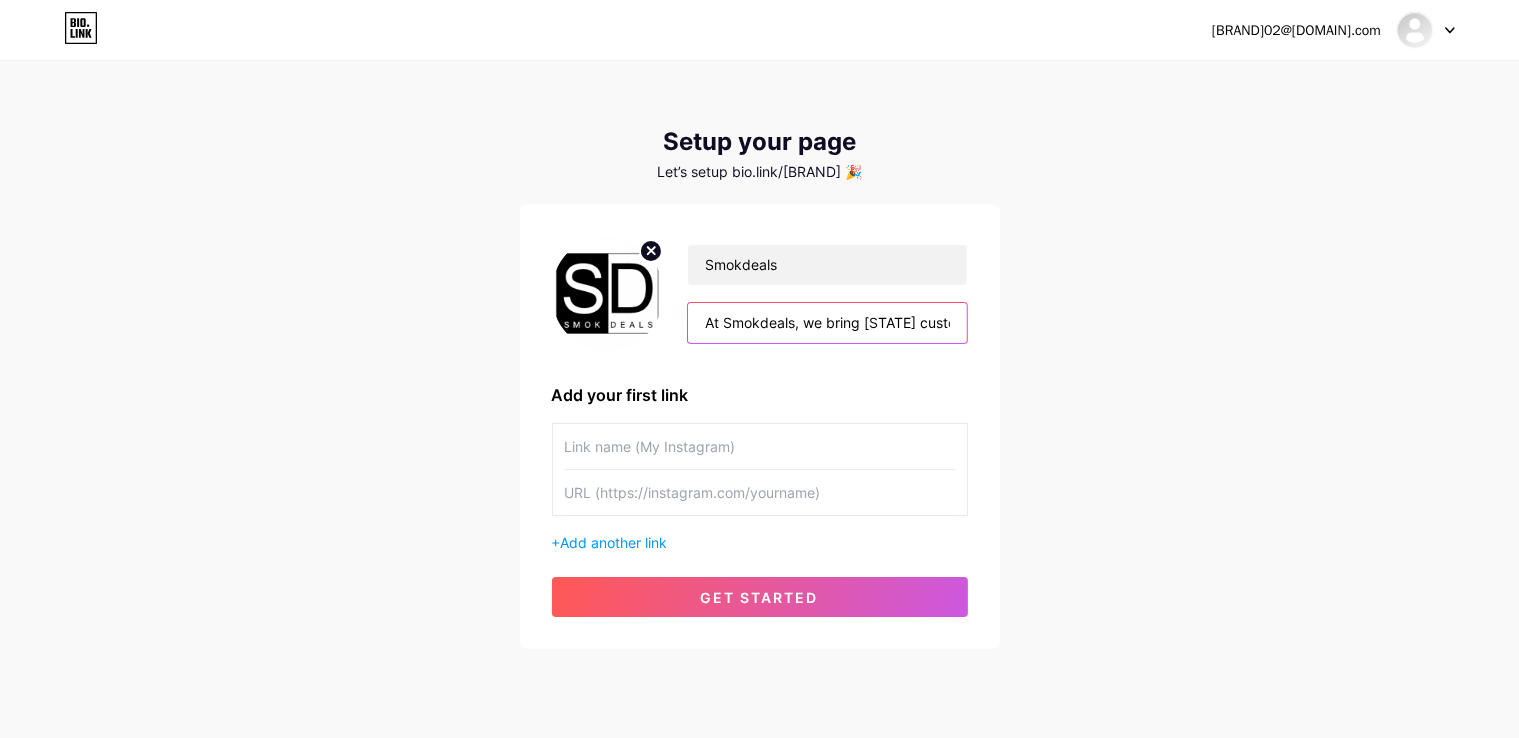scroll, scrollTop: 0, scrollLeft: 686, axis: horizontal 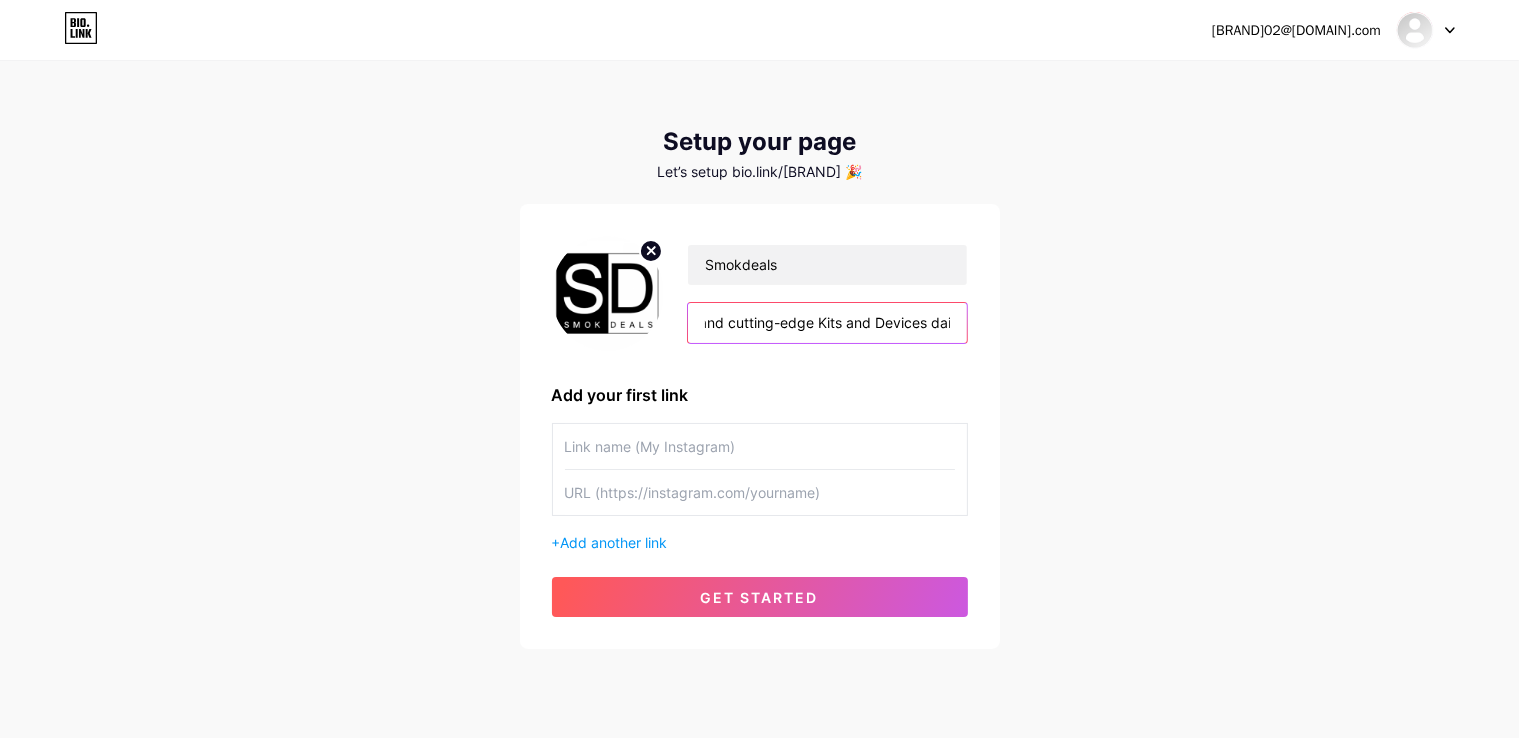 type on "At Smokdeals, we bring [STATE] customers the best Disposables, rich E-Juices, reliable Coils and Pods, and cutting-edge Kits and Devices daily." 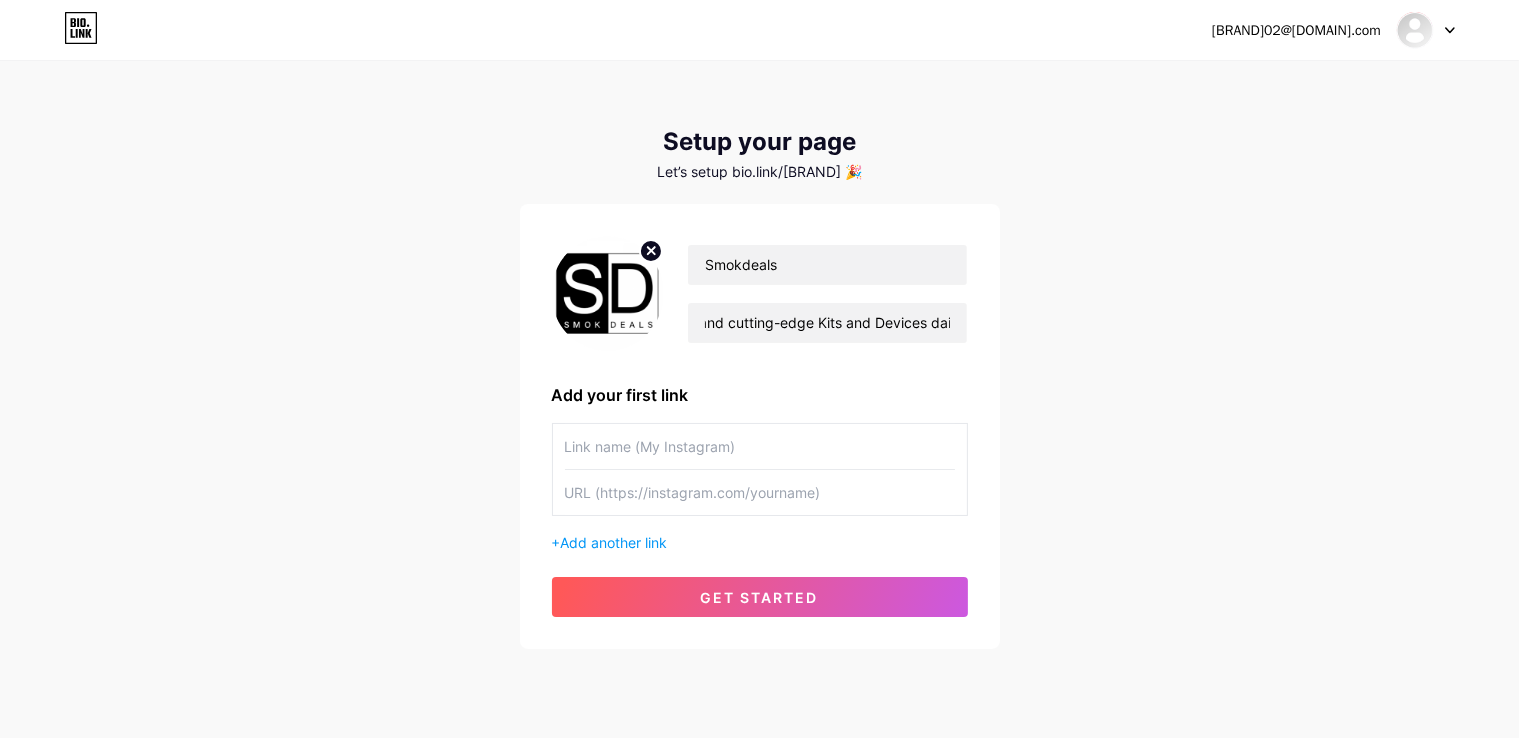 click at bounding box center [760, 492] 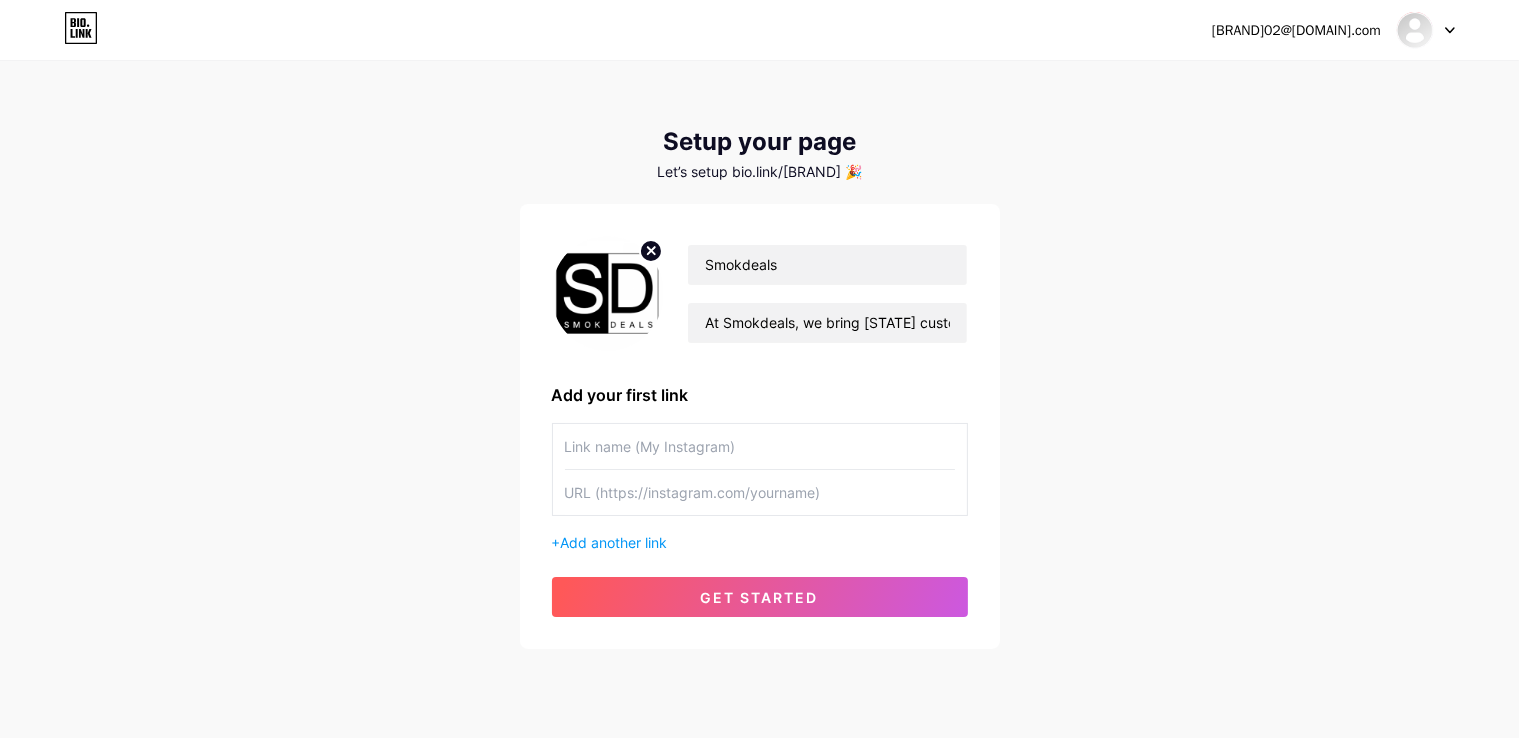 click at bounding box center [760, 492] 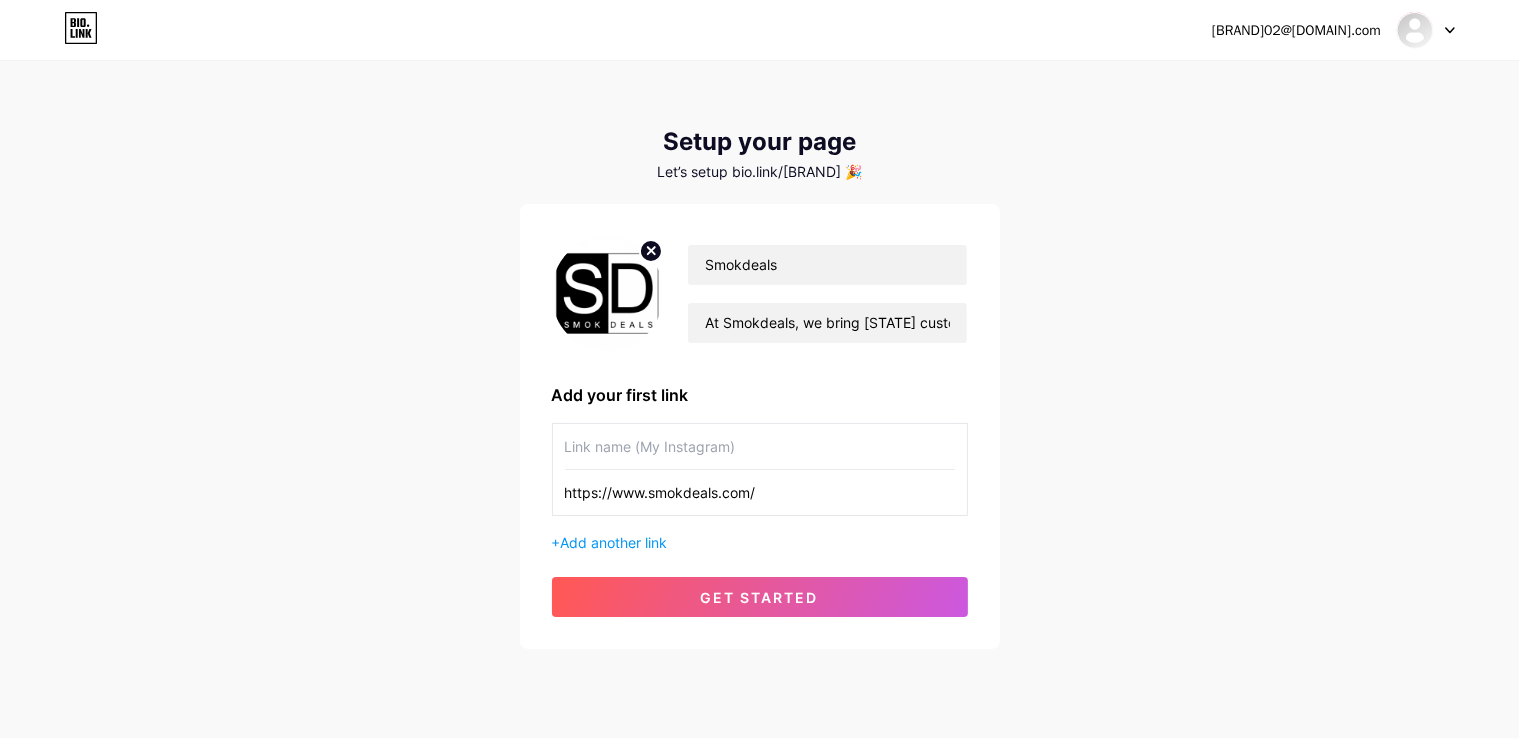 type on "https://www.smokdeals.com/" 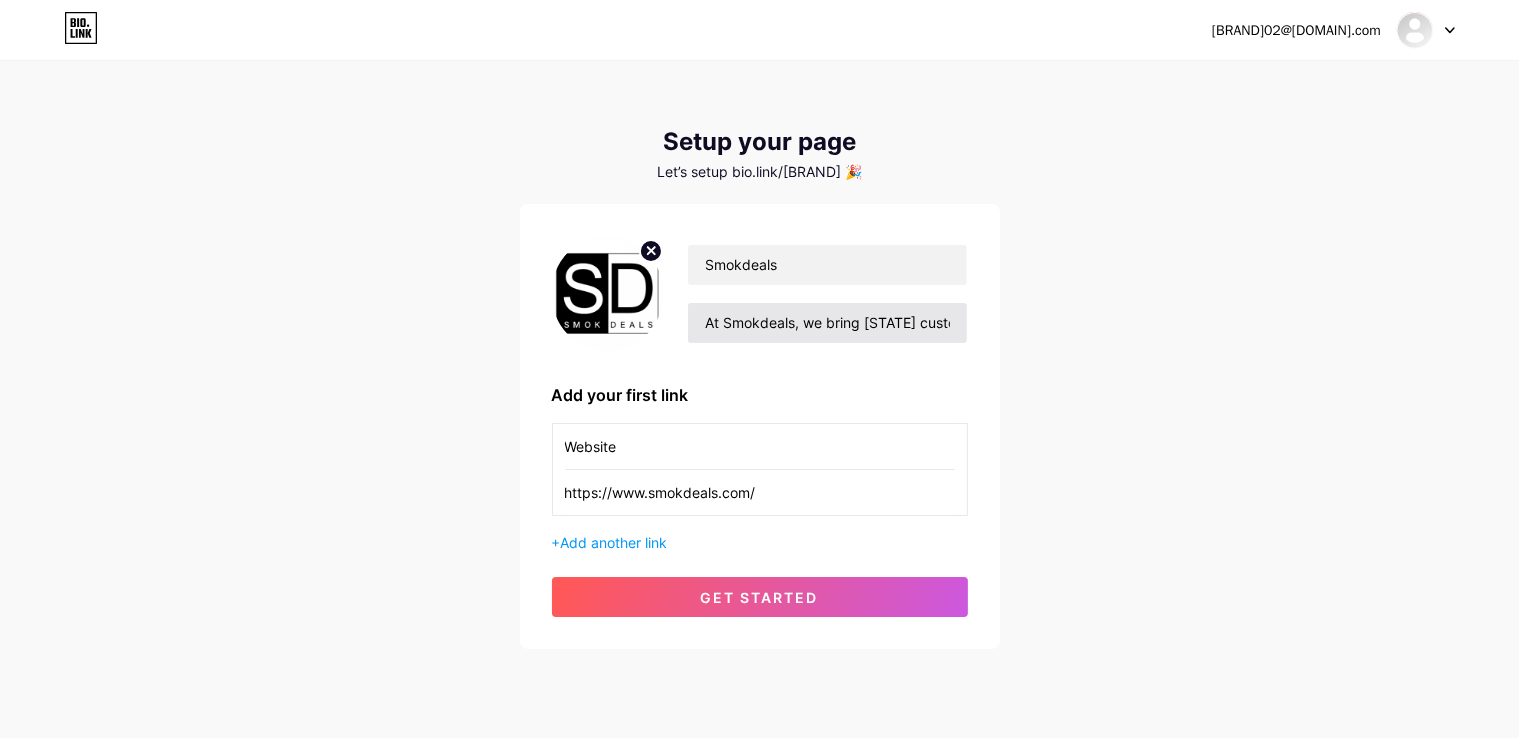 type on "Website" 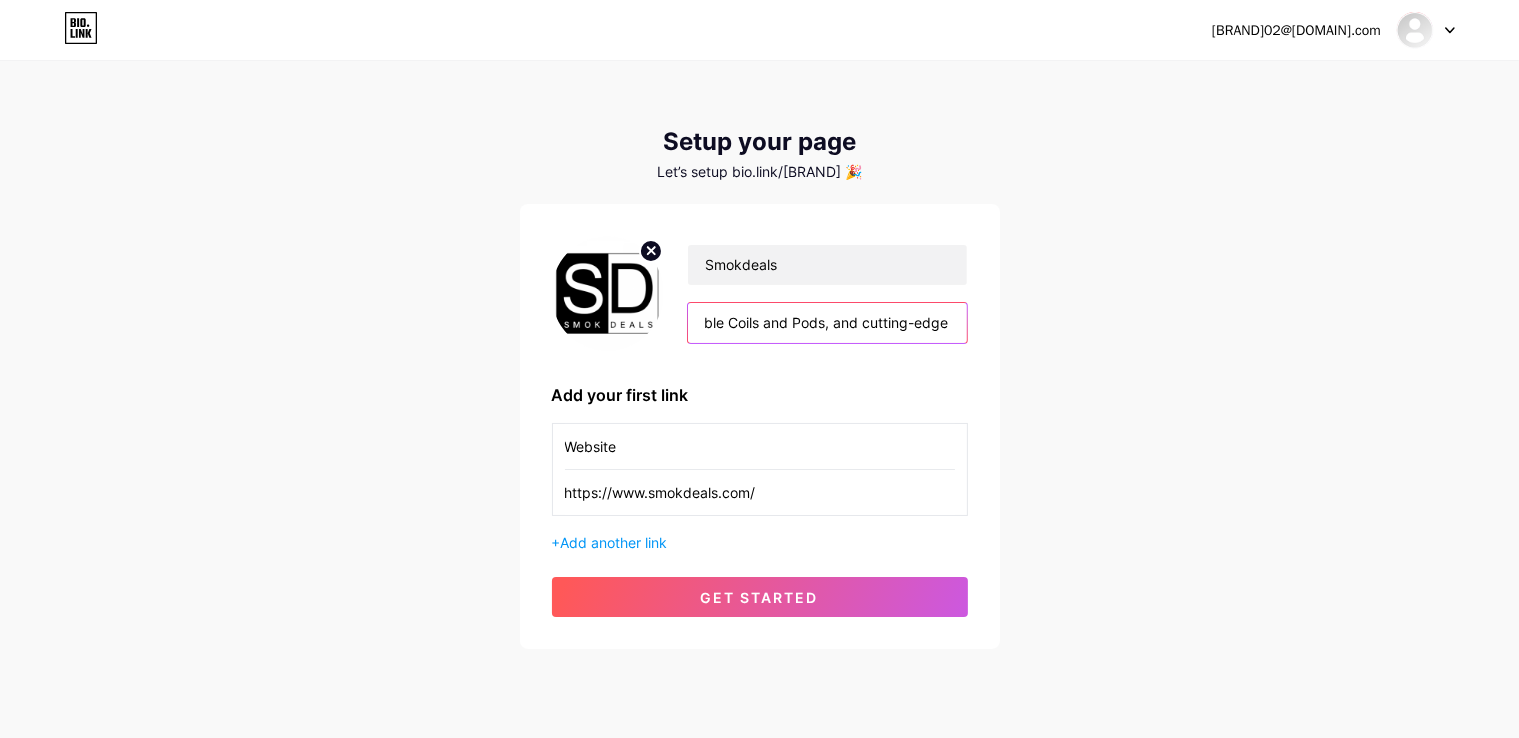 scroll, scrollTop: 0, scrollLeft: 686, axis: horizontal 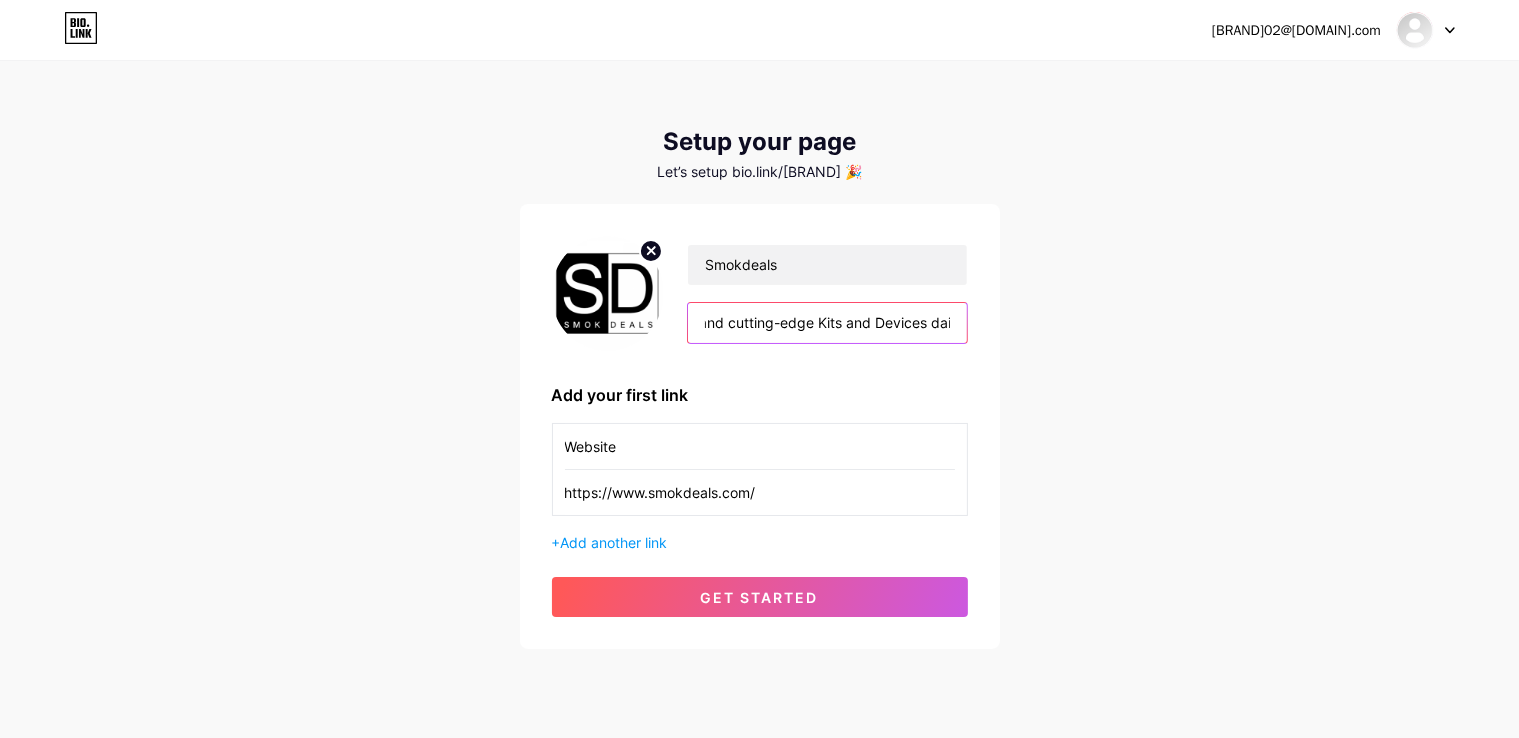 drag, startPoint x: 823, startPoint y: 321, endPoint x: 1052, endPoint y: 321, distance: 229 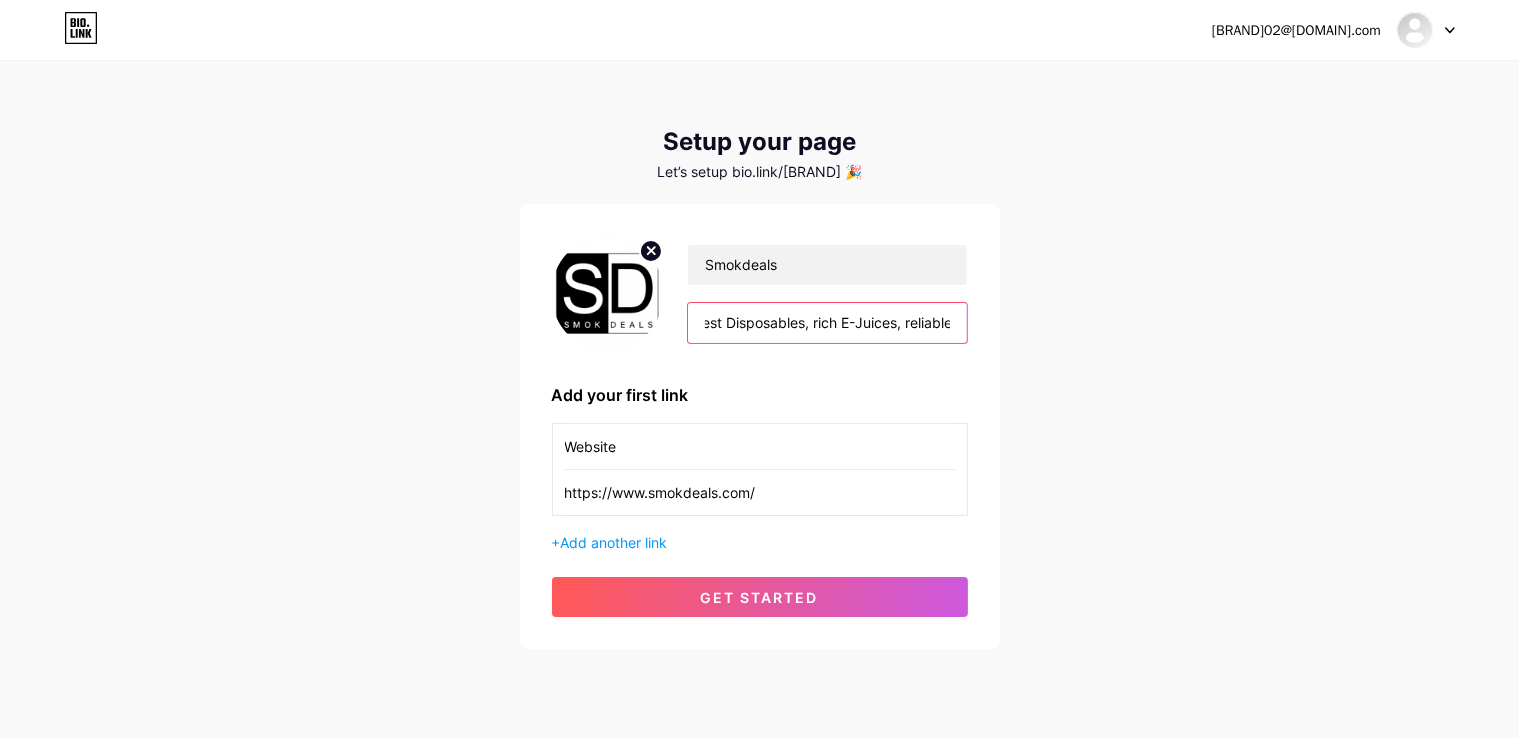 scroll, scrollTop: 0, scrollLeft: 0, axis: both 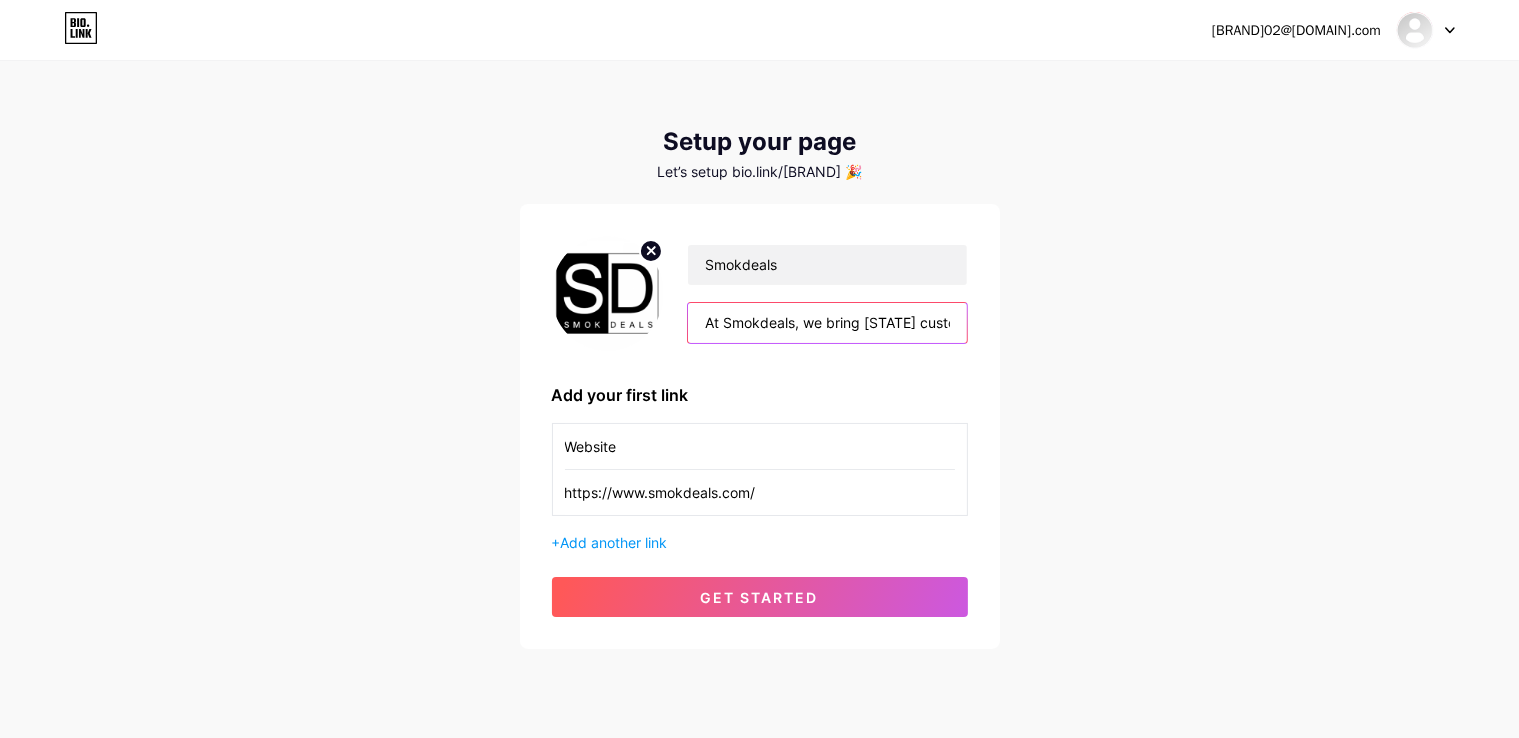 drag, startPoint x: 936, startPoint y: 324, endPoint x: 600, endPoint y: 326, distance: 336.00595 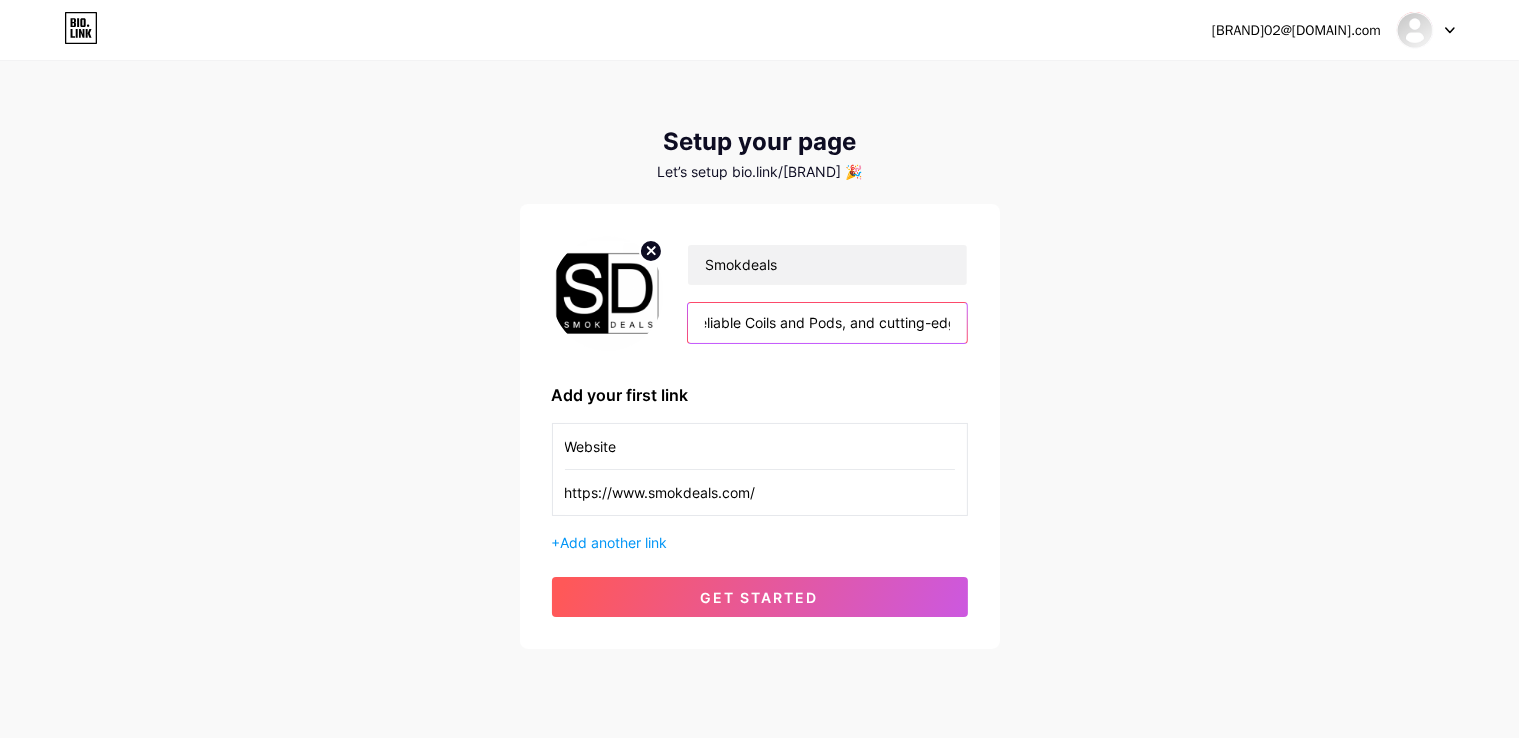 scroll, scrollTop: 0, scrollLeft: 556, axis: horizontal 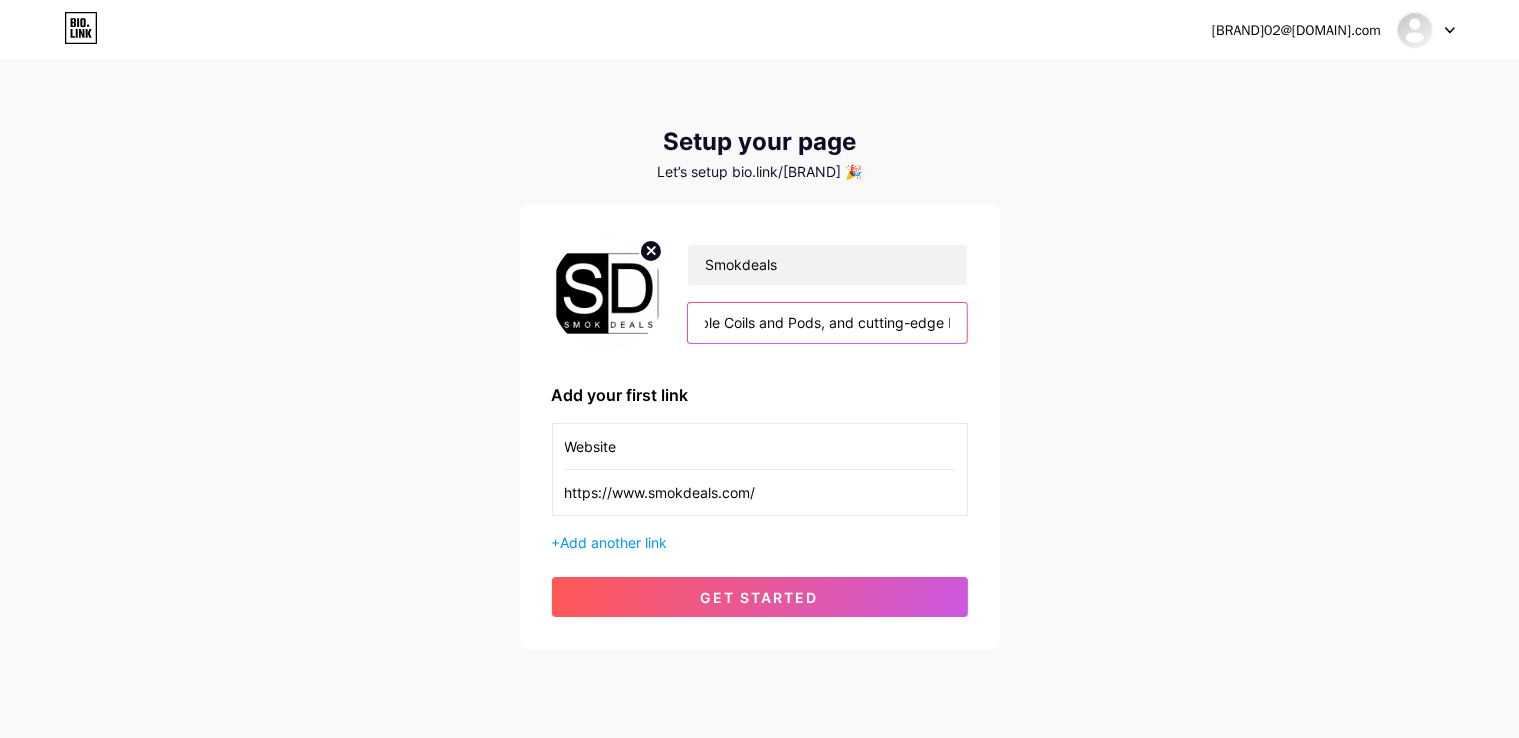 click on "At Smokdeals, we bring [STATE] customers the best Disposables, rich E-Juices, reliable Coils and Pods, and cutting-edge Kits and Devices daily." at bounding box center (827, 323) 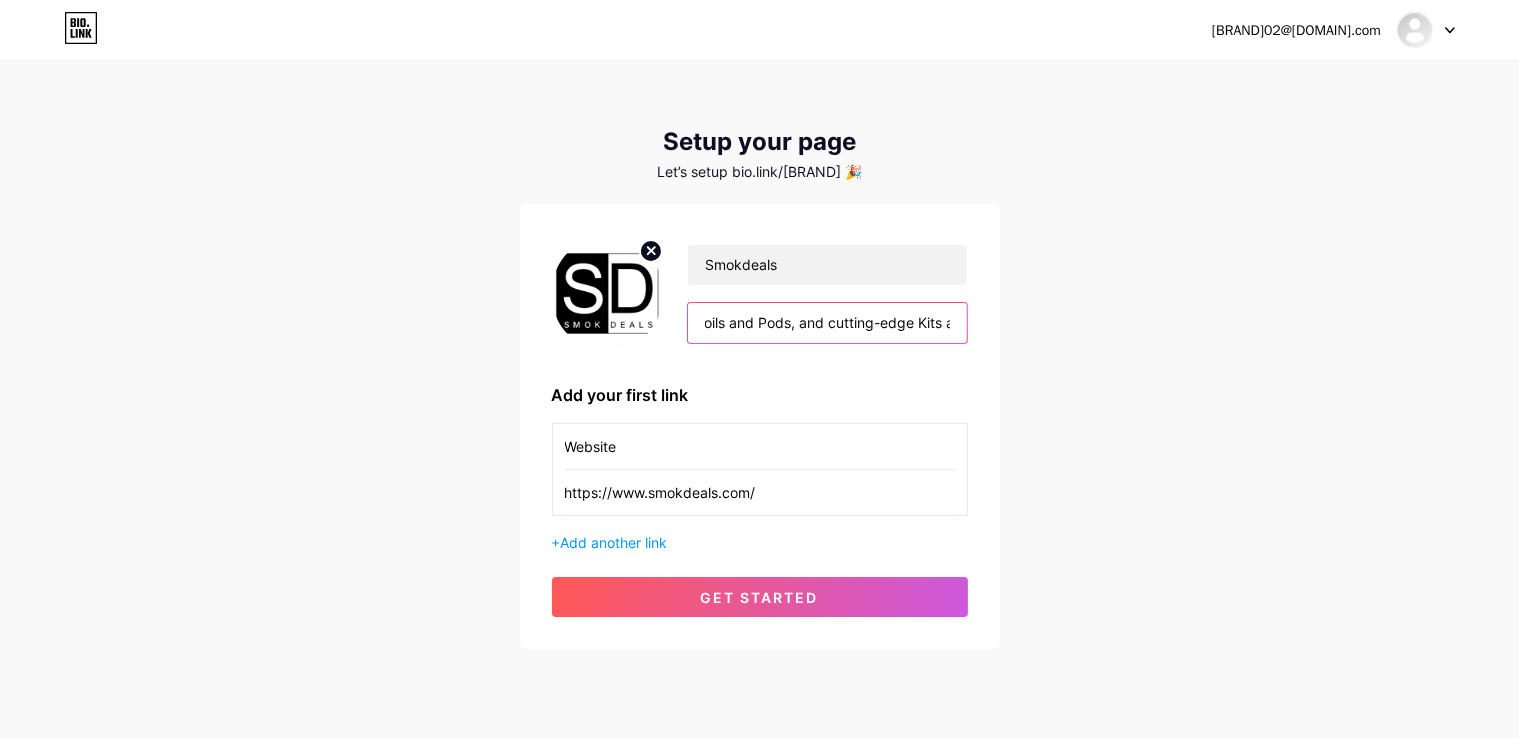 scroll, scrollTop: 0, scrollLeft: 631, axis: horizontal 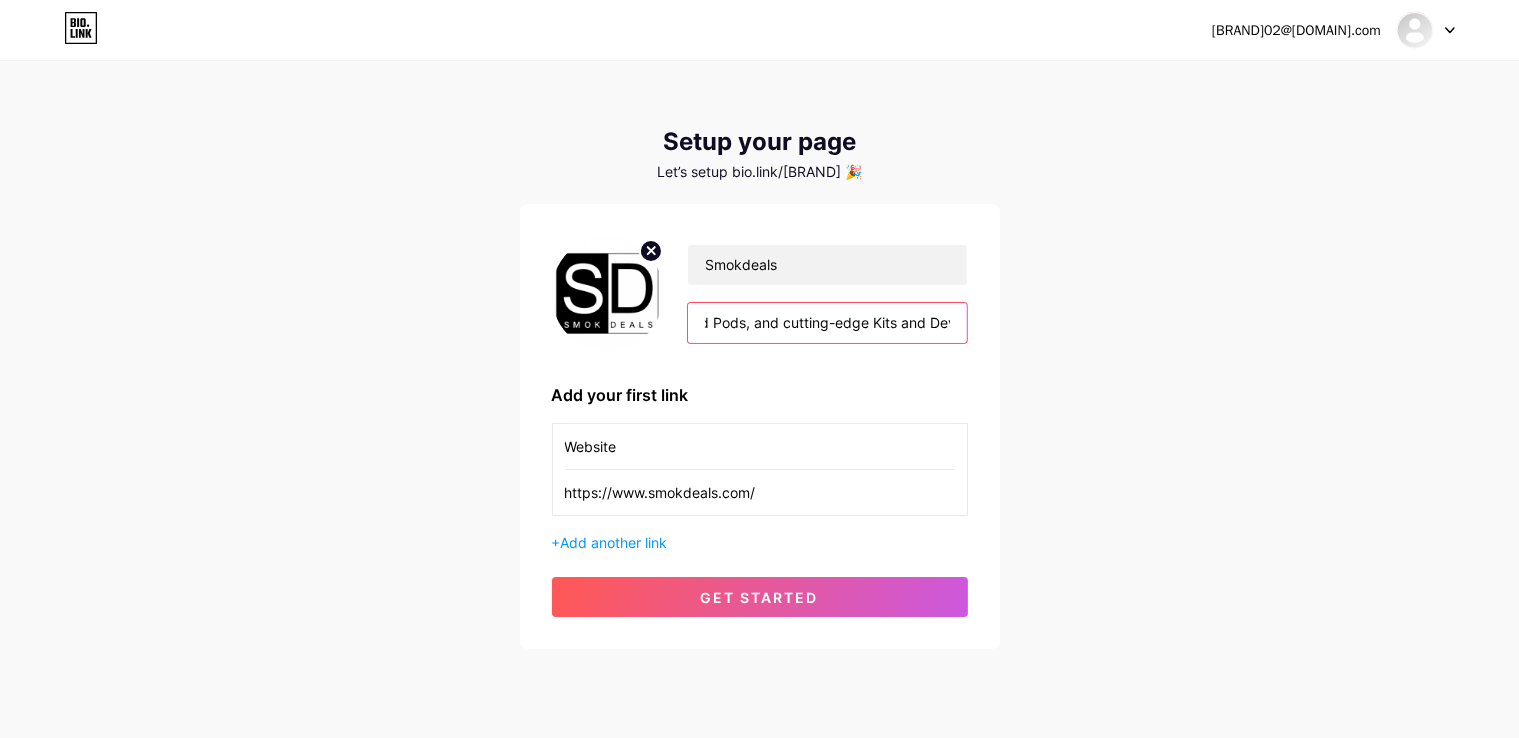 drag, startPoint x: 916, startPoint y: 320, endPoint x: 939, endPoint y: 315, distance: 23.537205 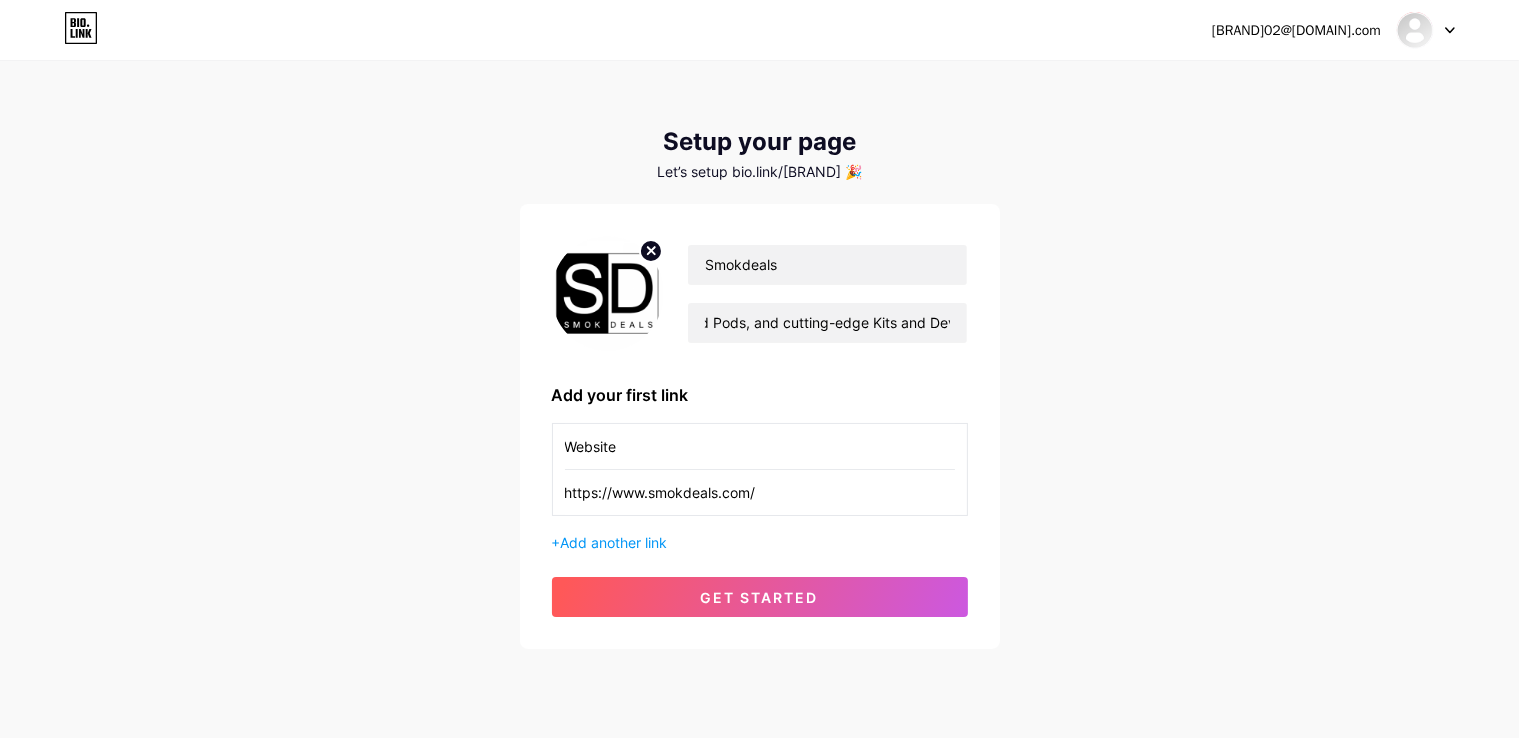 click on "Smokdeals At Smokdeals, we bring [STATE] customers the best Disposables, rich E-Juices, reliable Coils and Pods, and cutting-edge Kits and Devices daily. Add your first link Website https://www.smokdeals.com/ + Add another link get started" at bounding box center (760, 426) 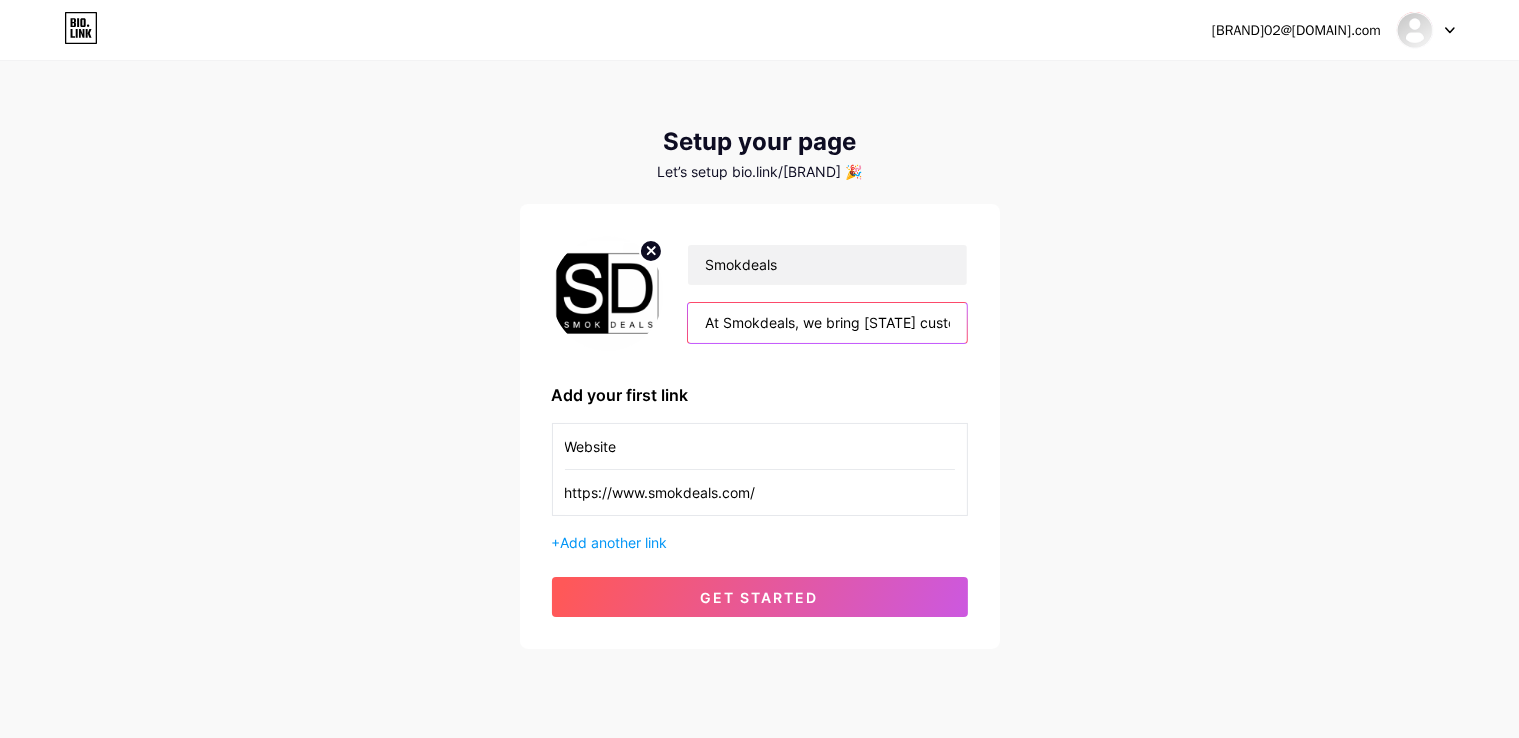 click on "At Smokdeals, we bring [STATE] customers the best Disposables, rich E-Juices, reliable Coils and Pods, and cutting-edge Kits and Devices daily." at bounding box center (827, 323) 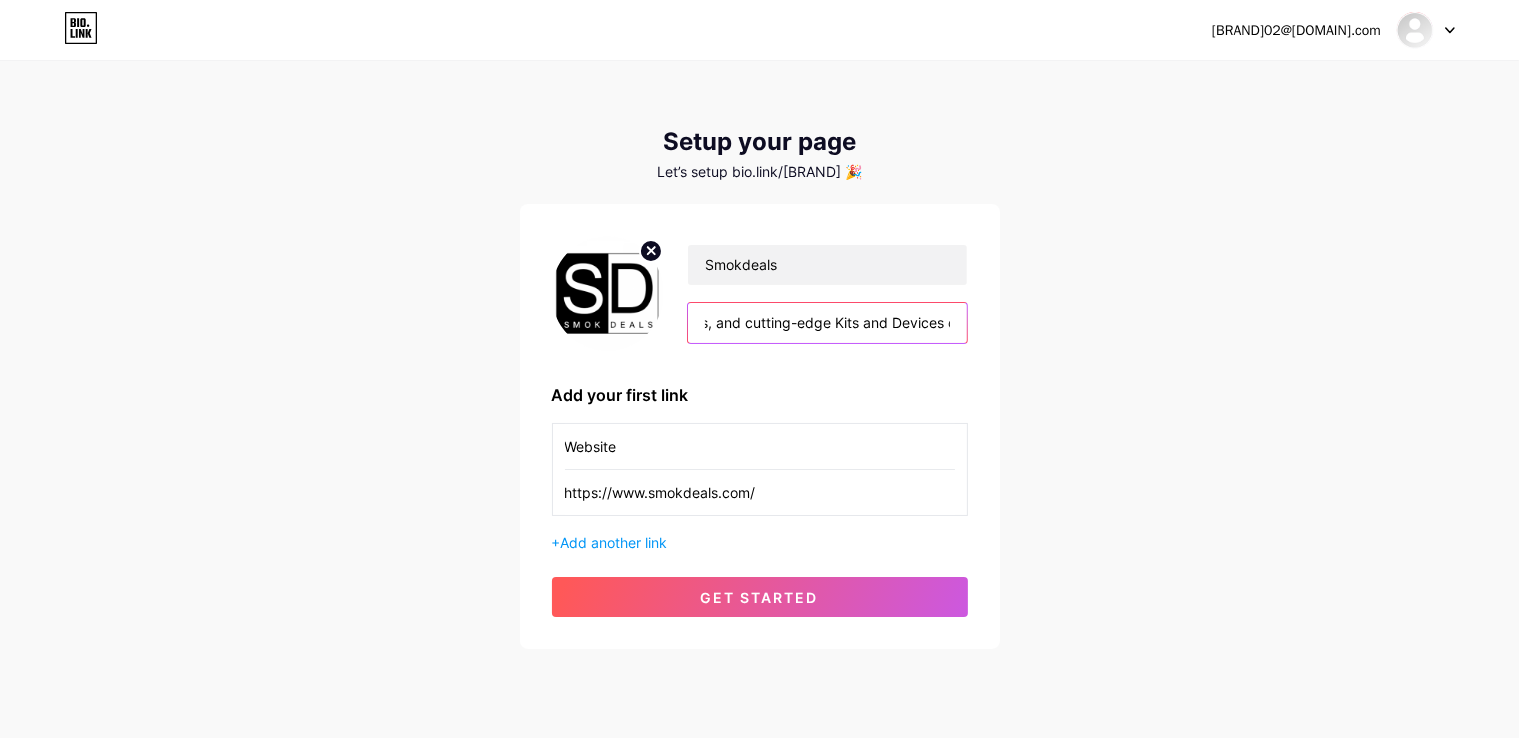 scroll, scrollTop: 0, scrollLeft: 686, axis: horizontal 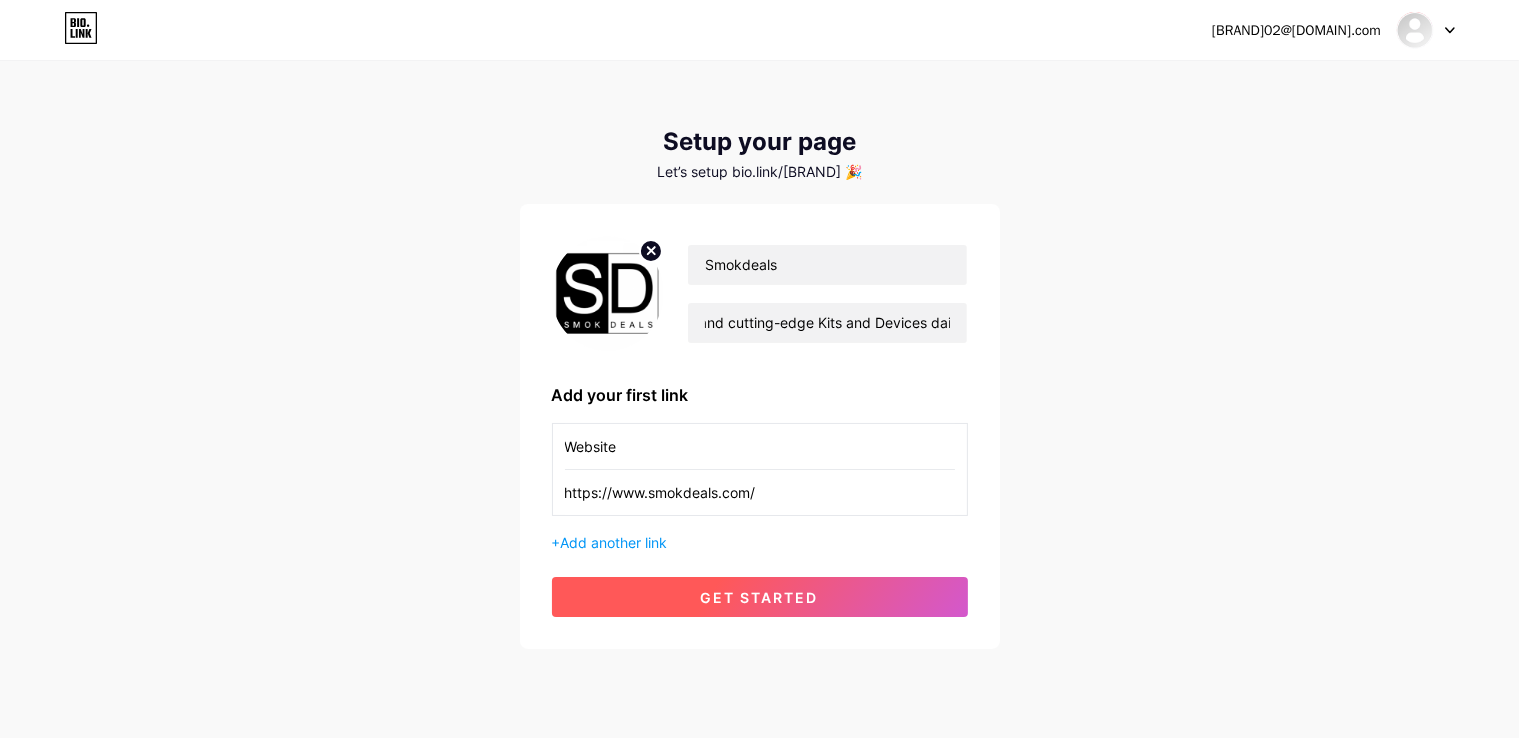 click on "get started" at bounding box center (760, 597) 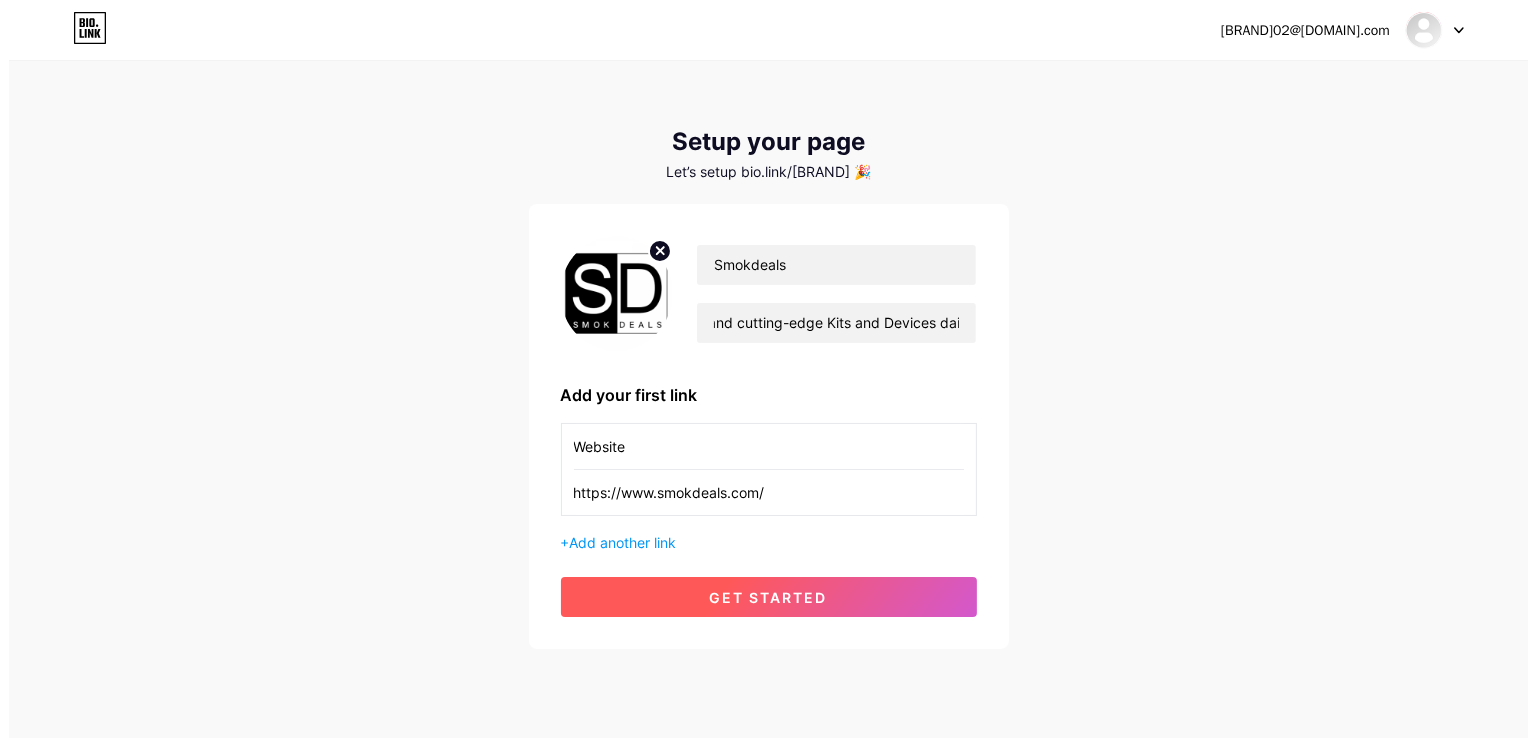 scroll, scrollTop: 0, scrollLeft: 0, axis: both 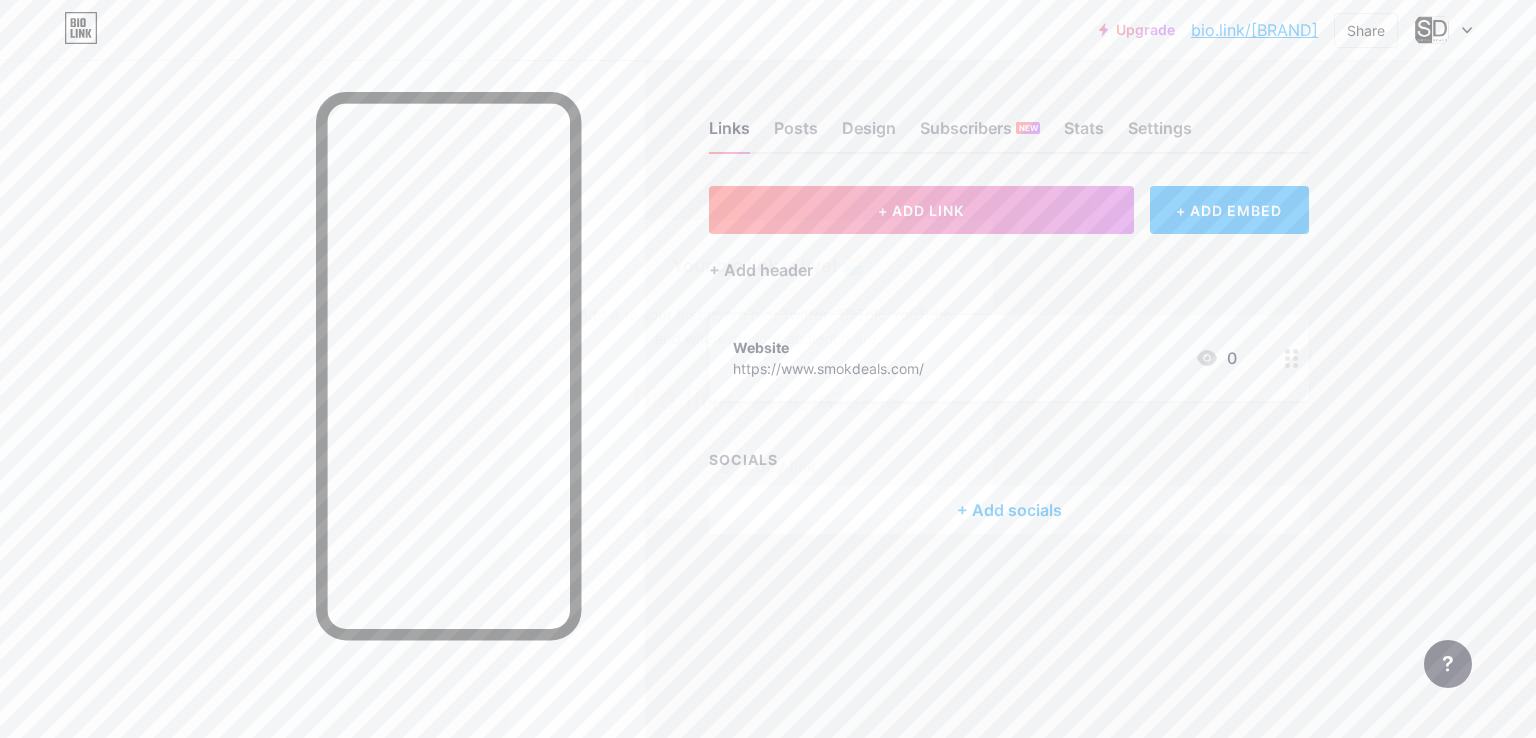 click 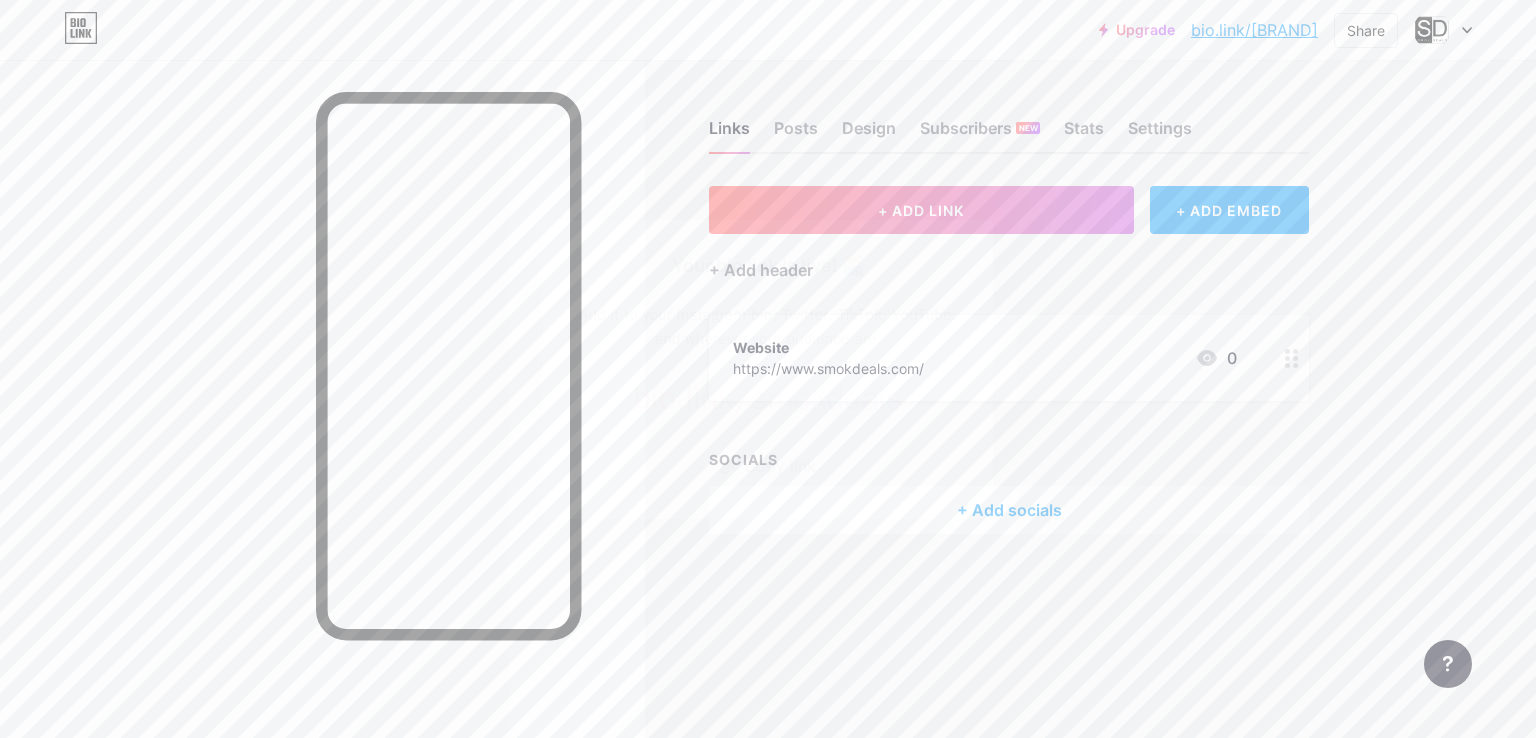 click at bounding box center [768, 369] 